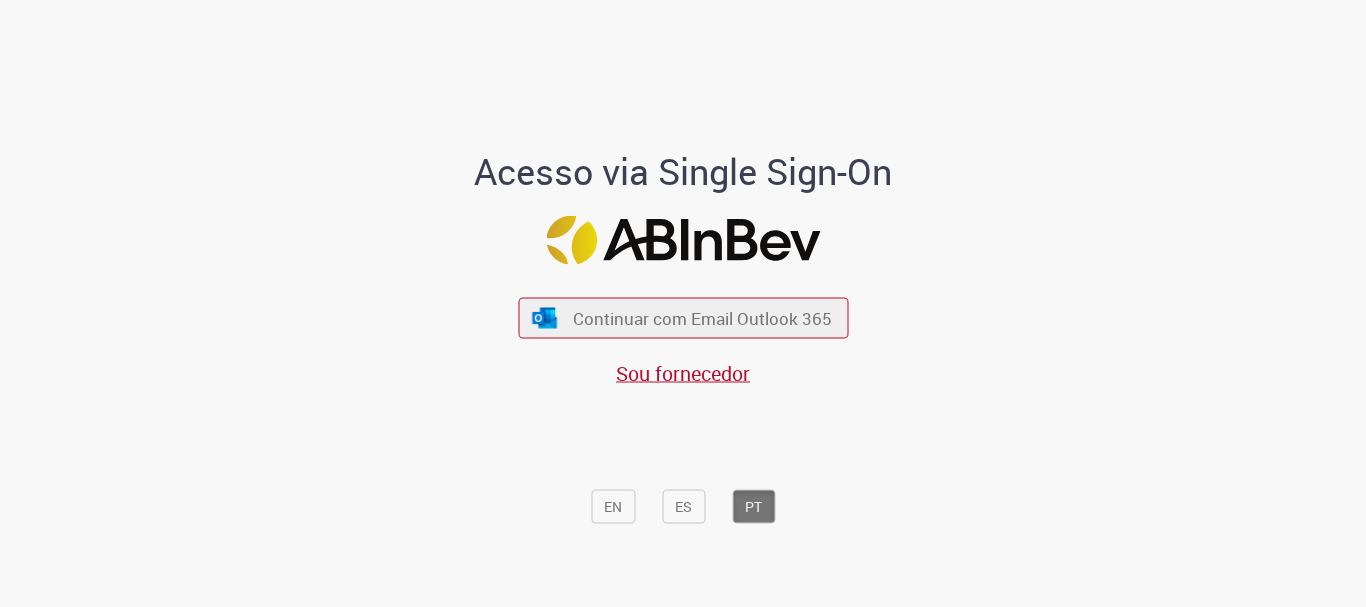 scroll, scrollTop: 0, scrollLeft: 0, axis: both 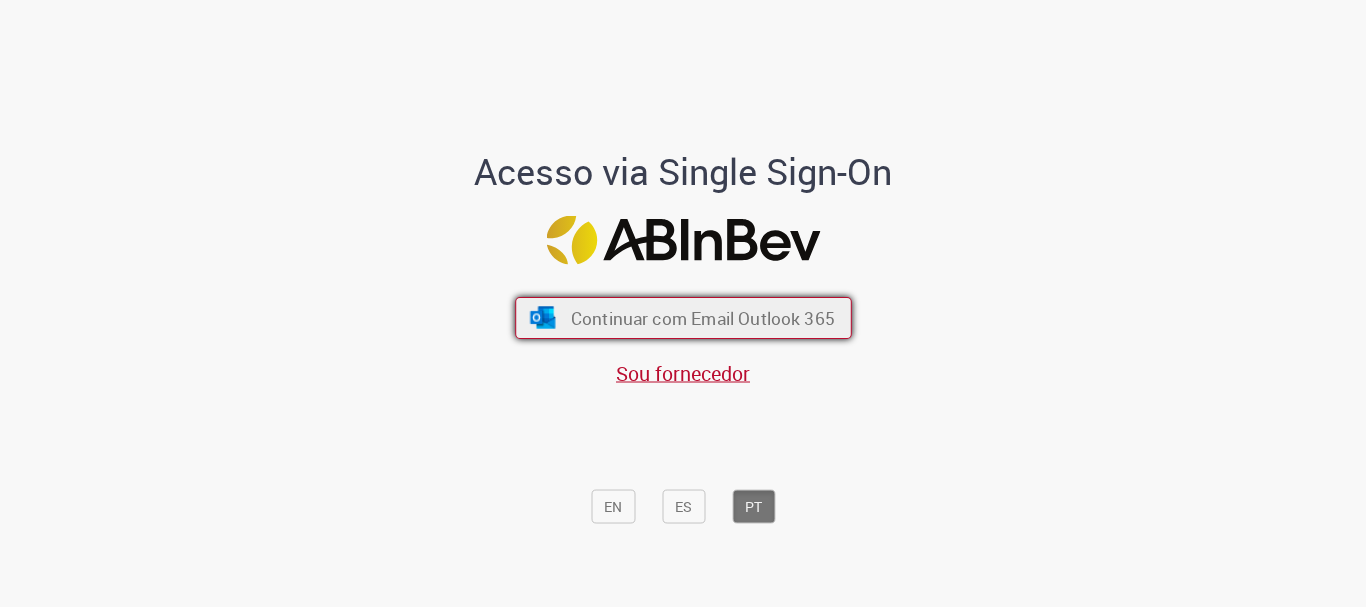 click on "Continuar com Email Outlook 365" at bounding box center [702, 318] 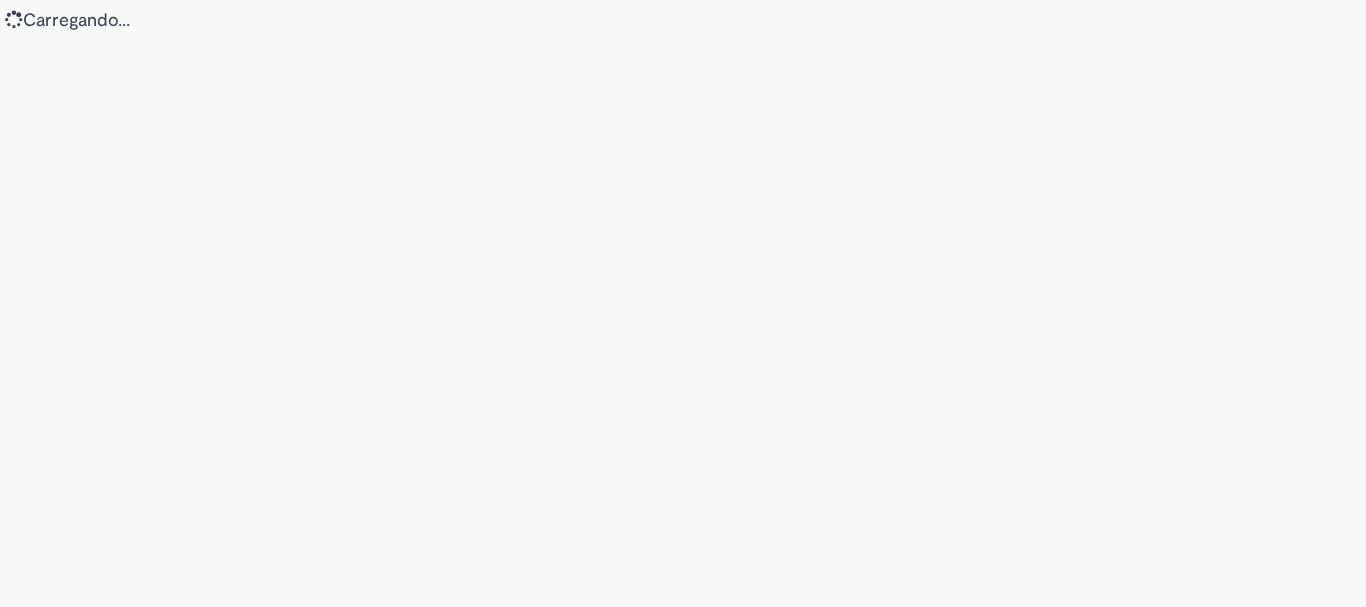 scroll, scrollTop: 0, scrollLeft: 0, axis: both 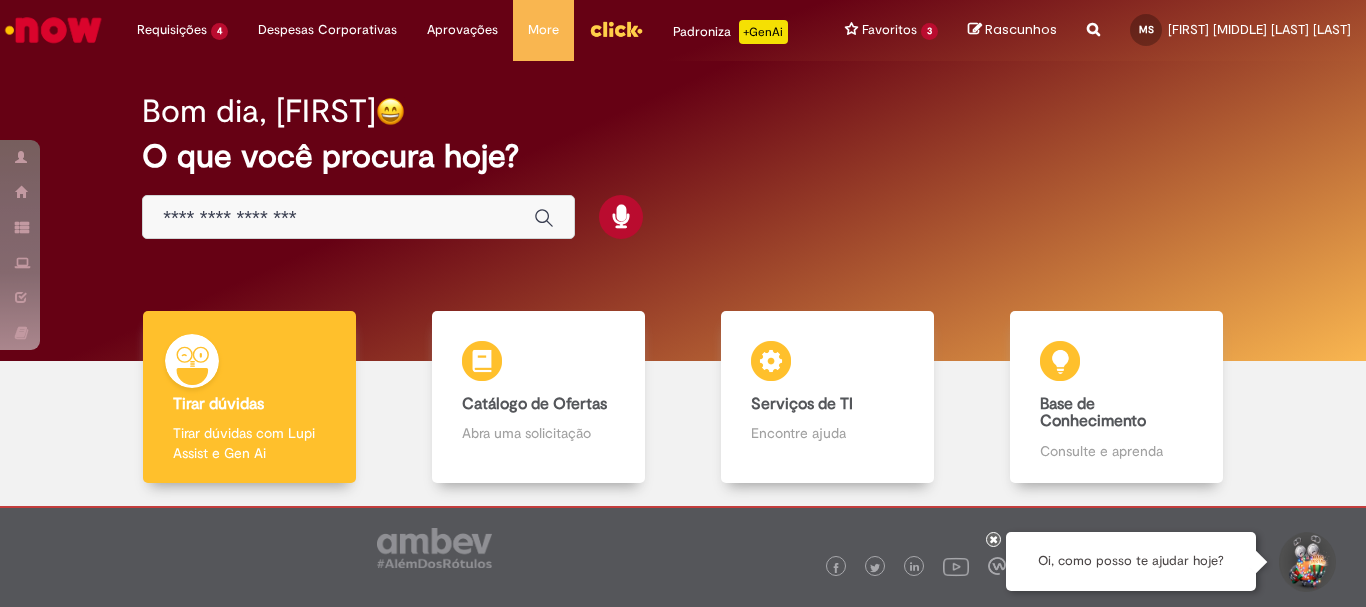 click at bounding box center [338, 218] 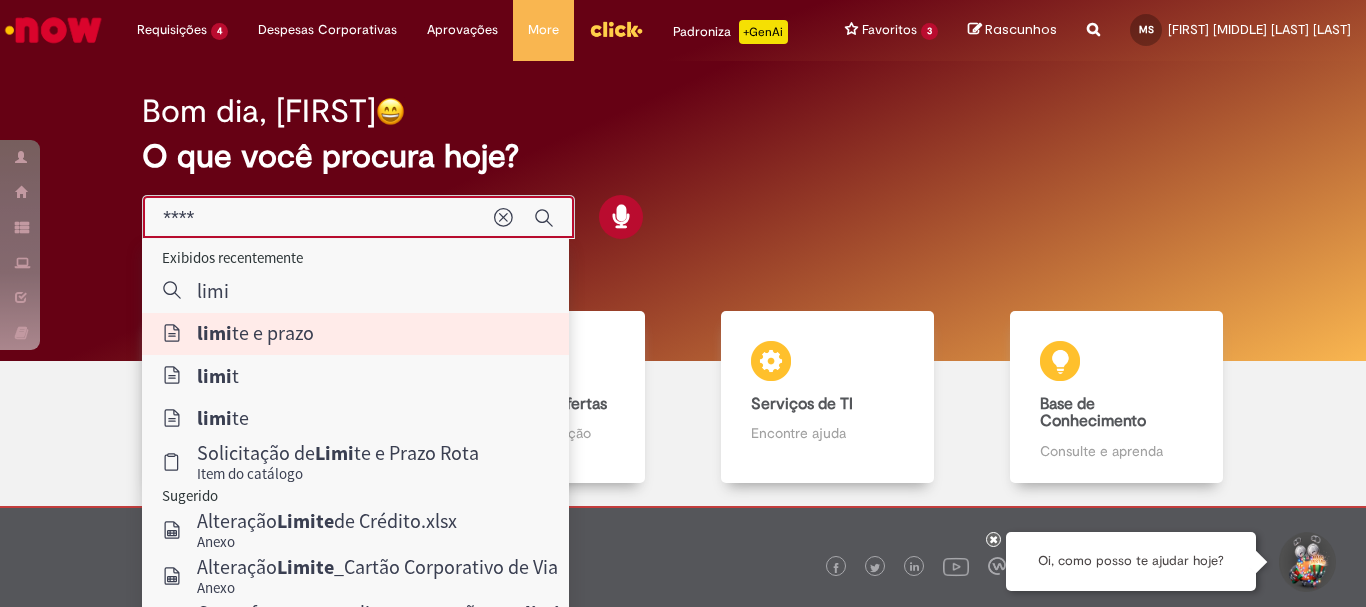 type on "**********" 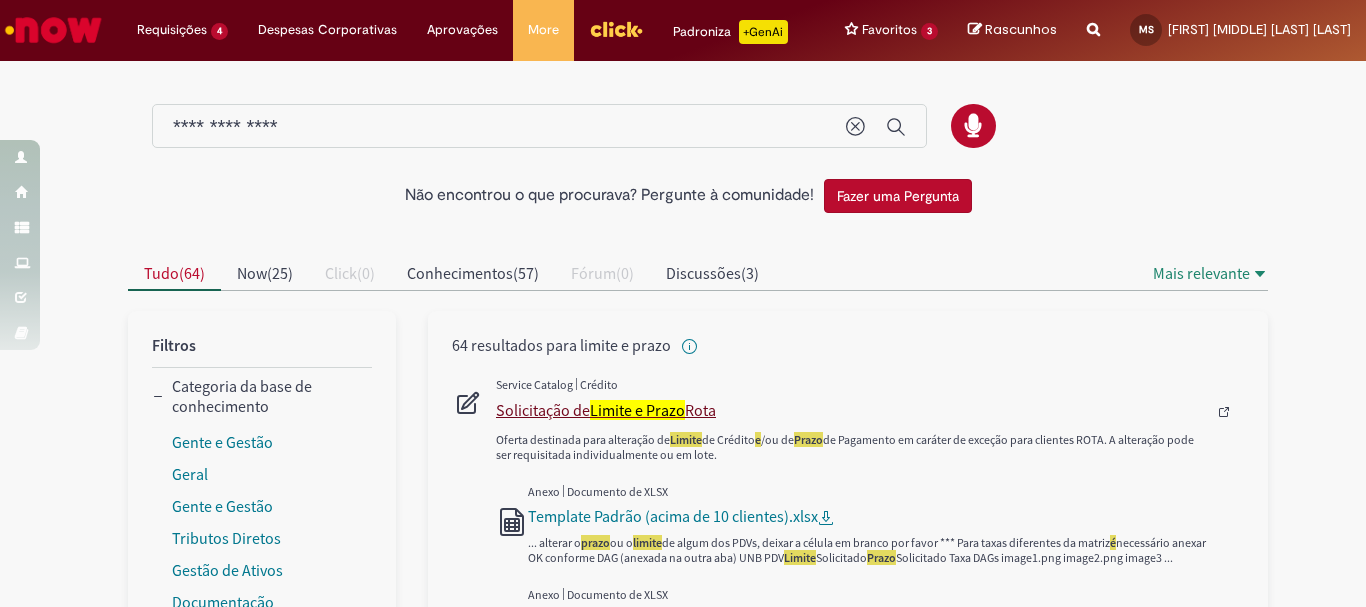 click on "Solicitação de  Limite e Prazo  Rota" at bounding box center (851, 410) 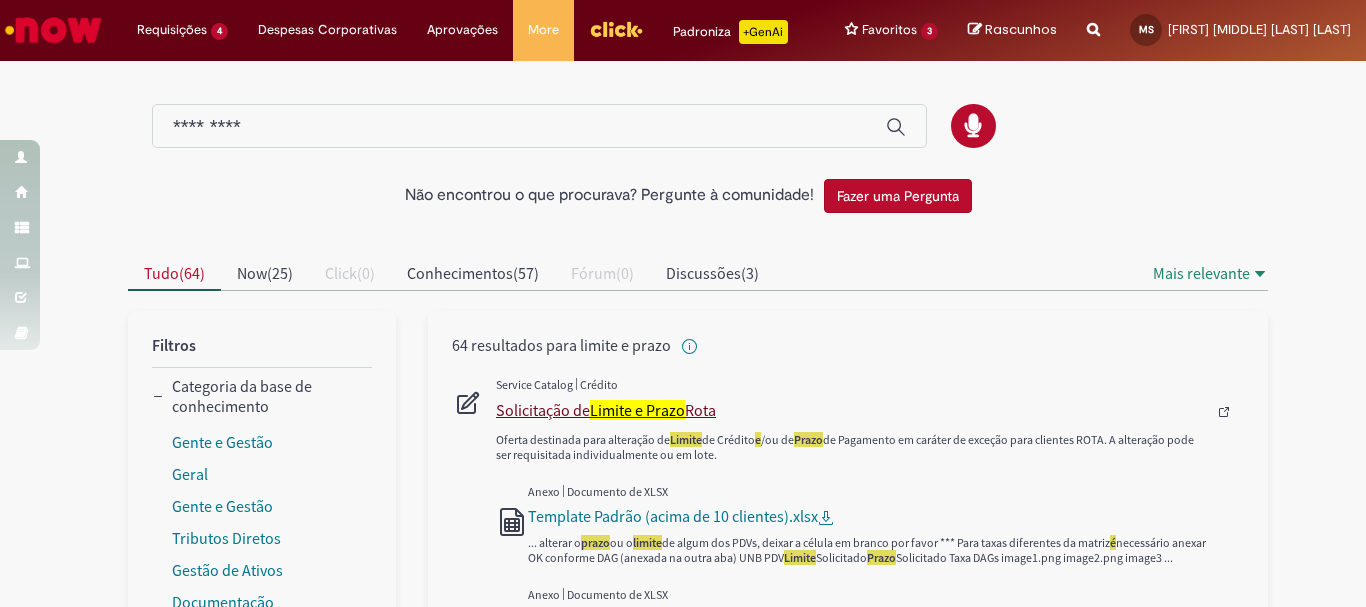 click on "Solicitação de  Limite e Prazo  Rota" at bounding box center [851, 410] 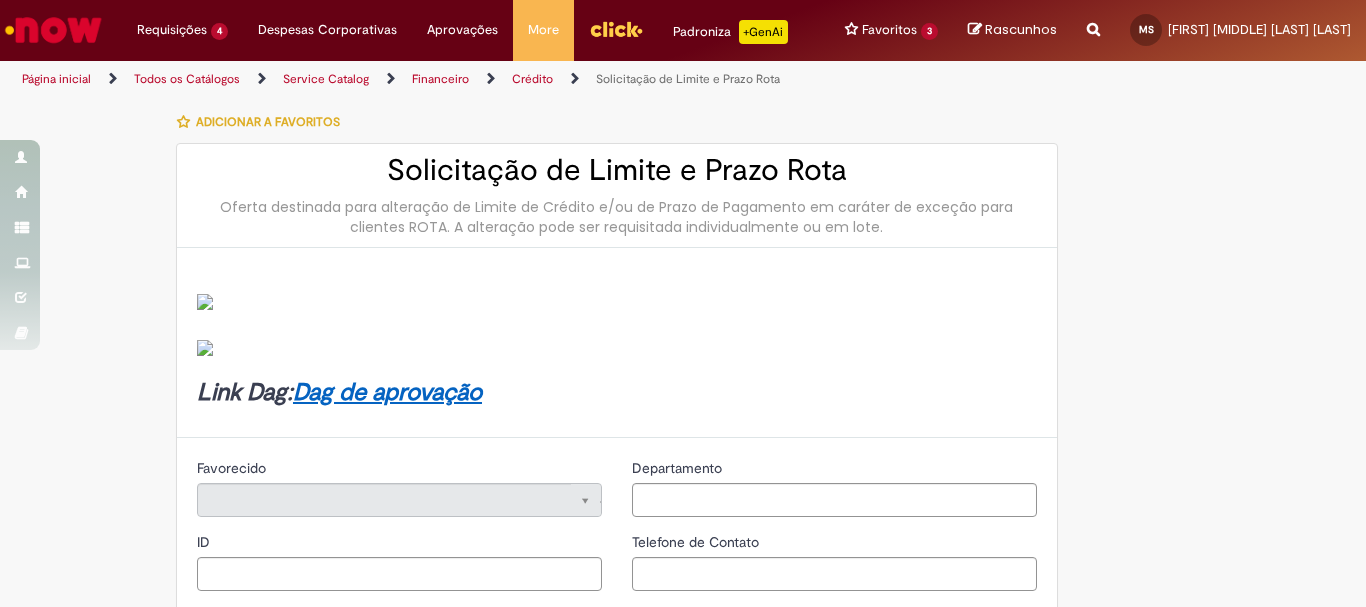 type on "********" 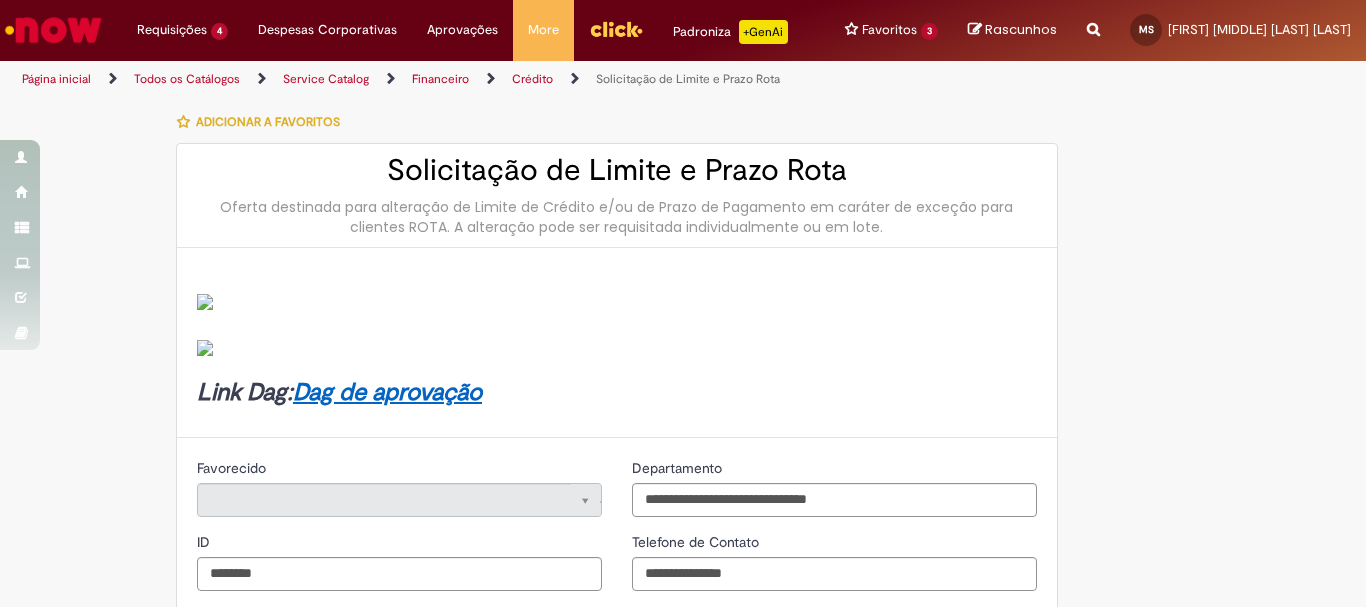 type 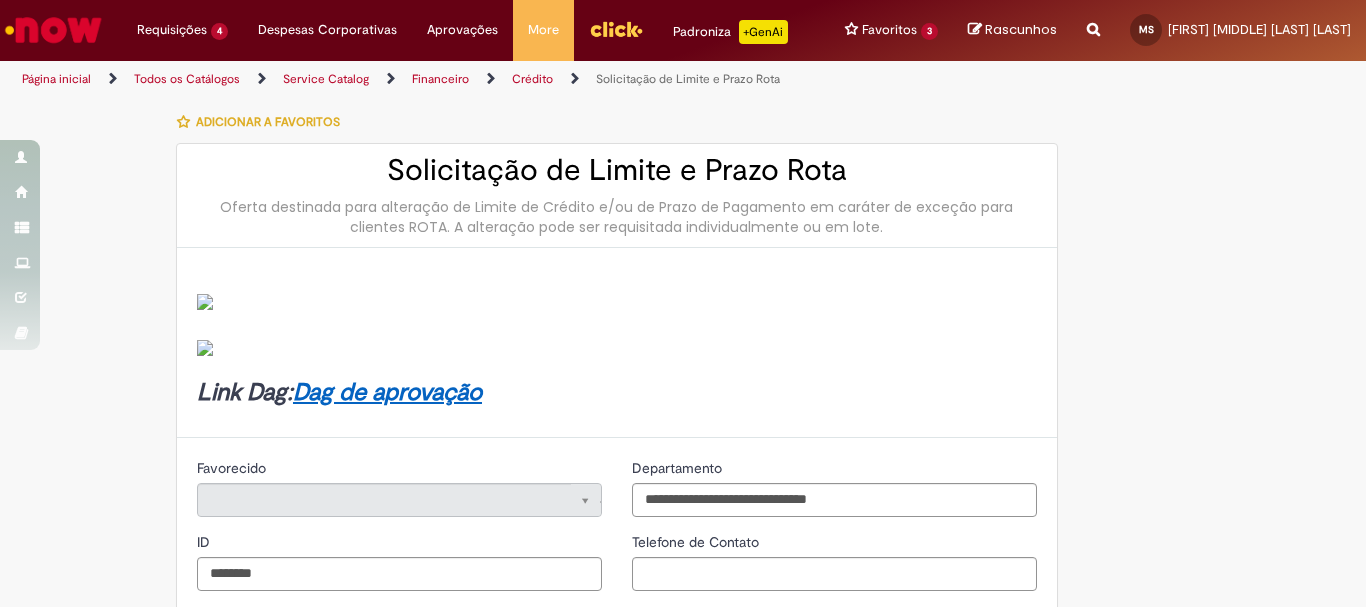 type on "**********" 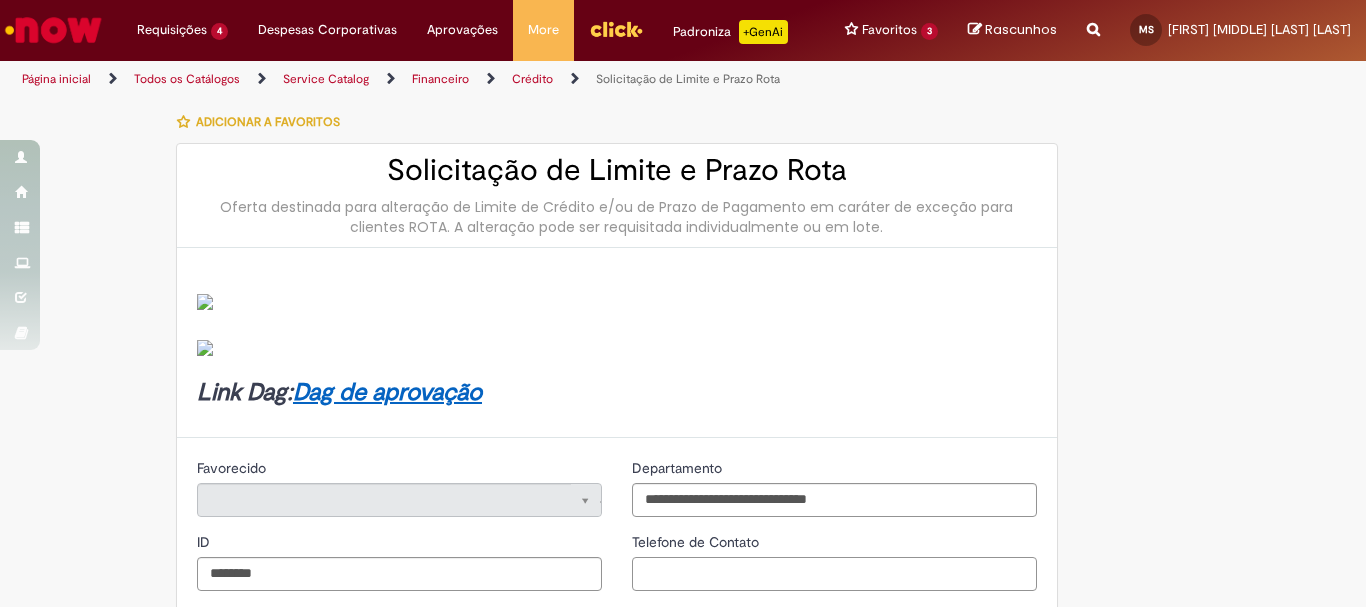 type on "**********" 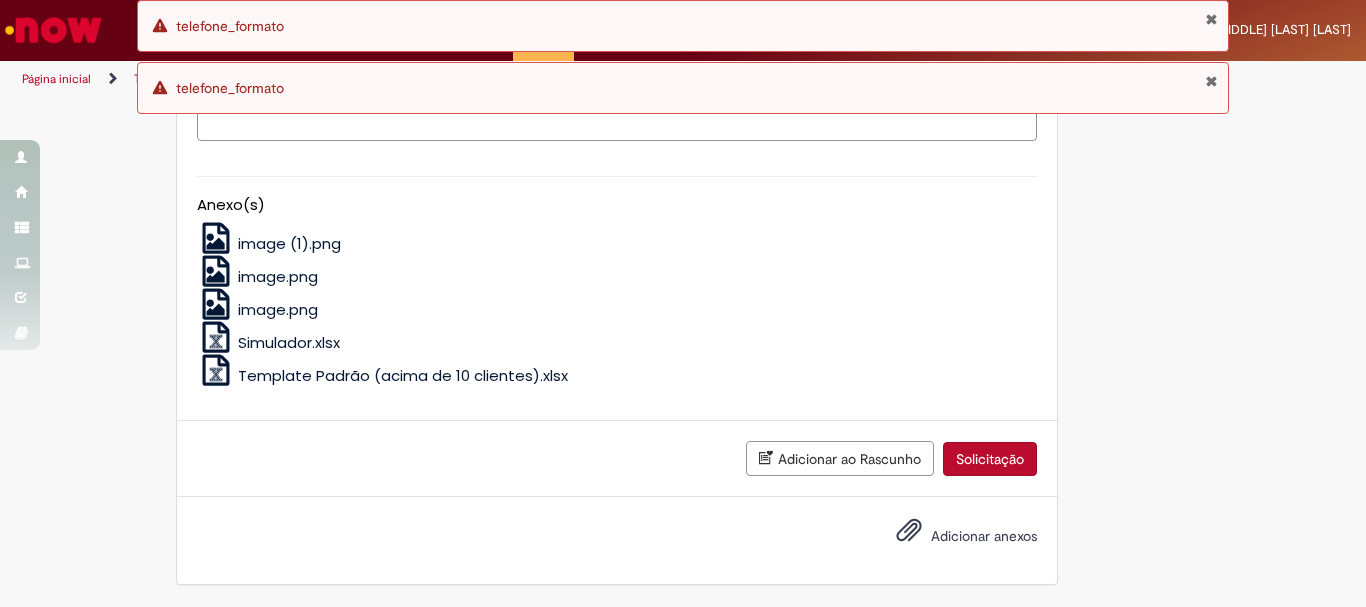 scroll, scrollTop: 1605, scrollLeft: 0, axis: vertical 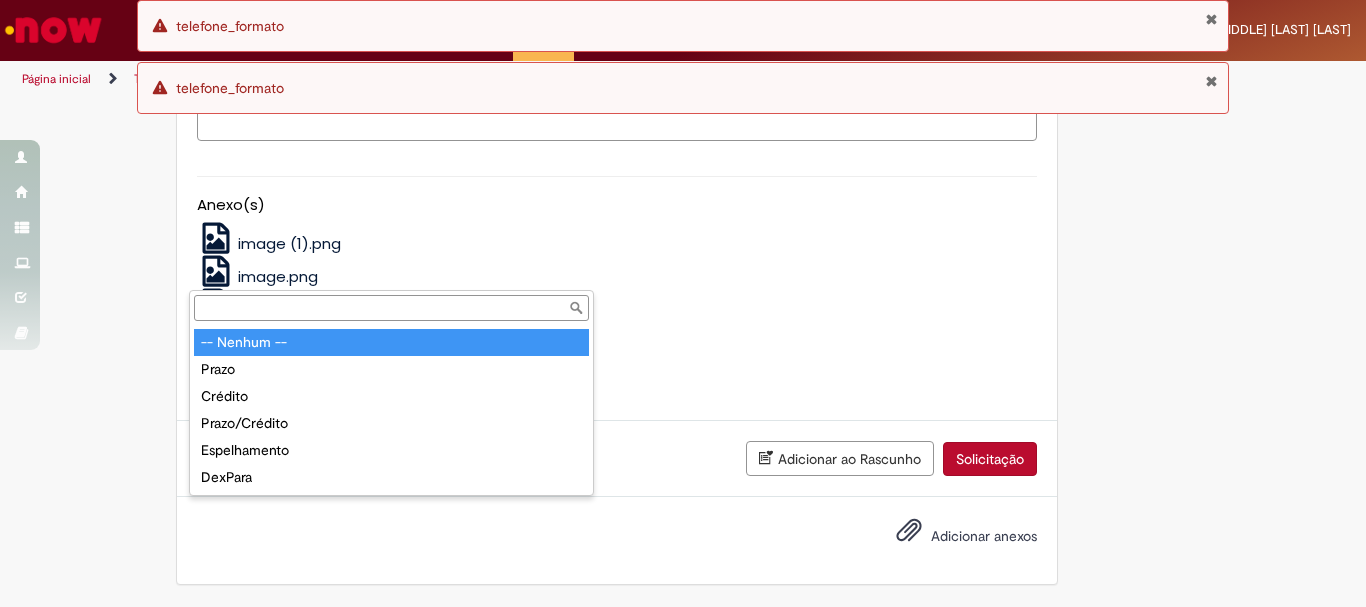 type on "**********" 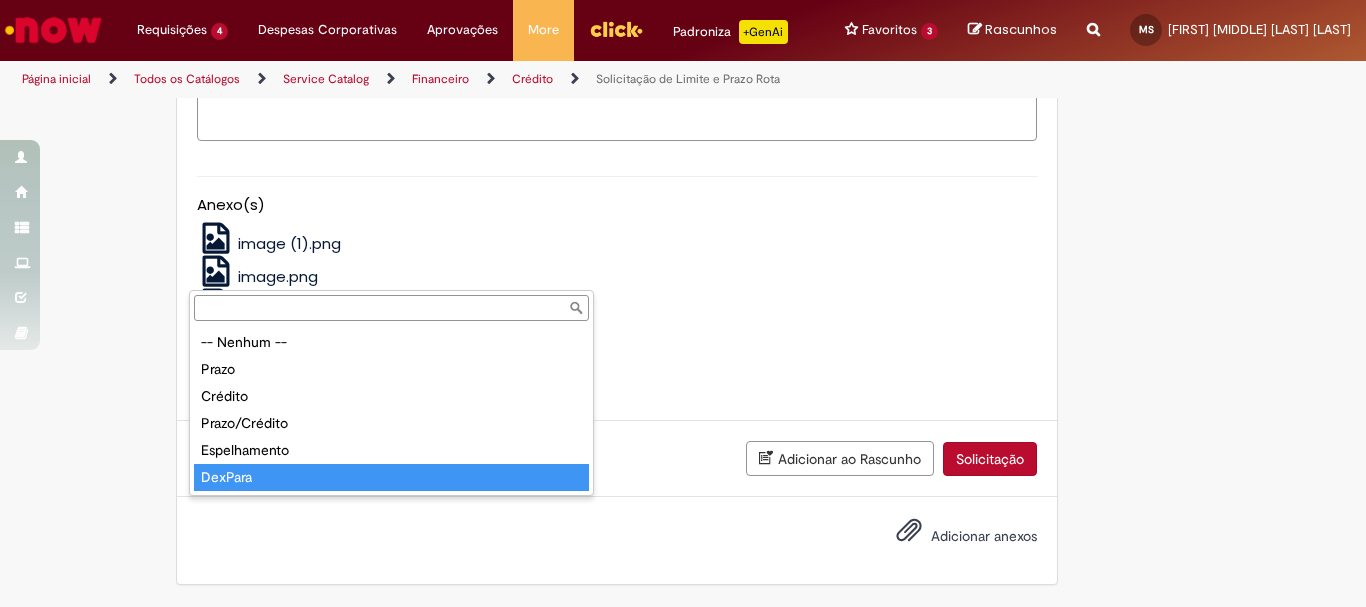 type on "*******" 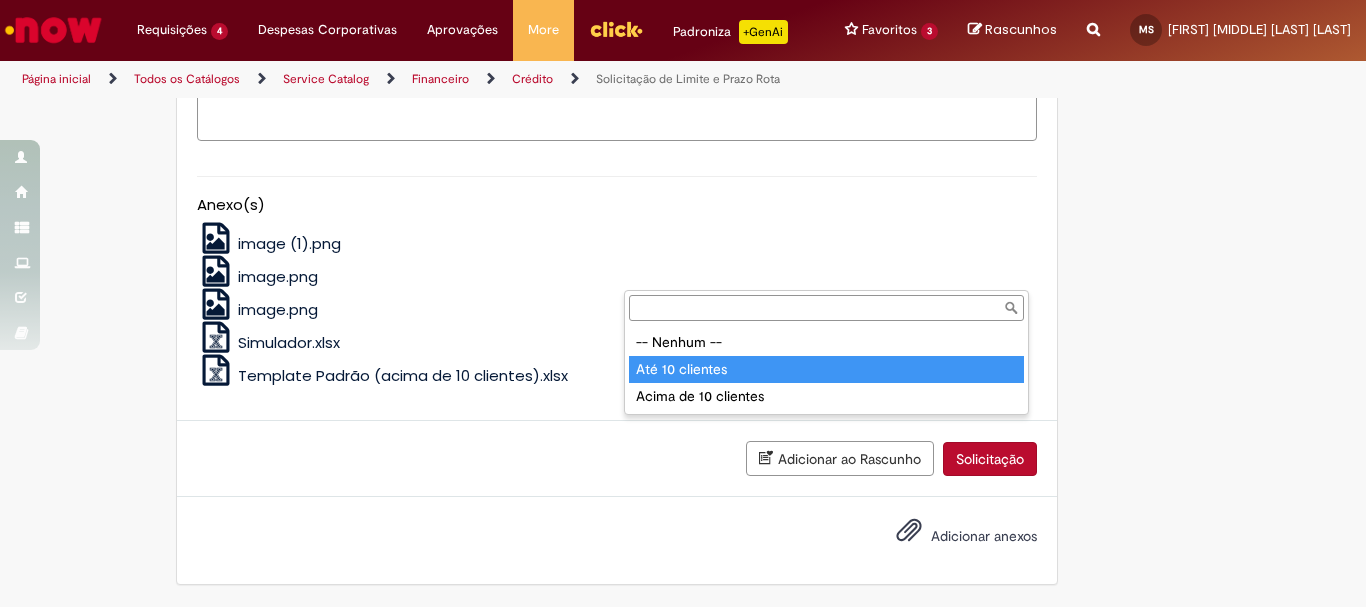 type on "**********" 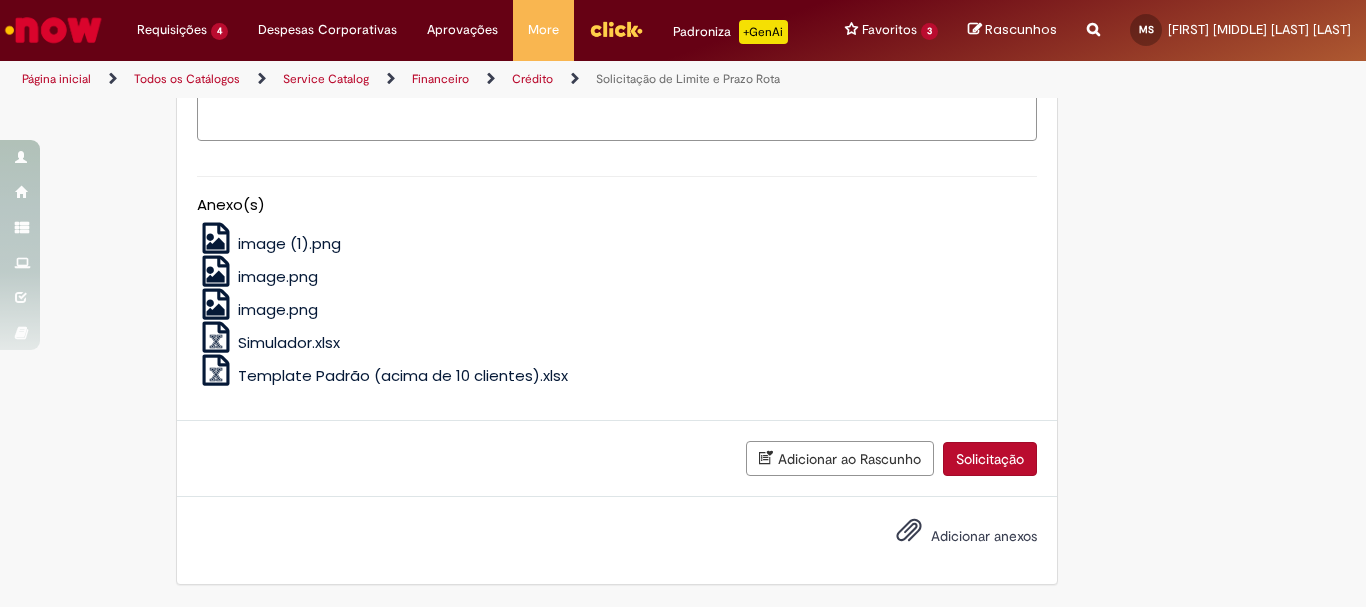 click on "Adicionar" at bounding box center [260, -129] 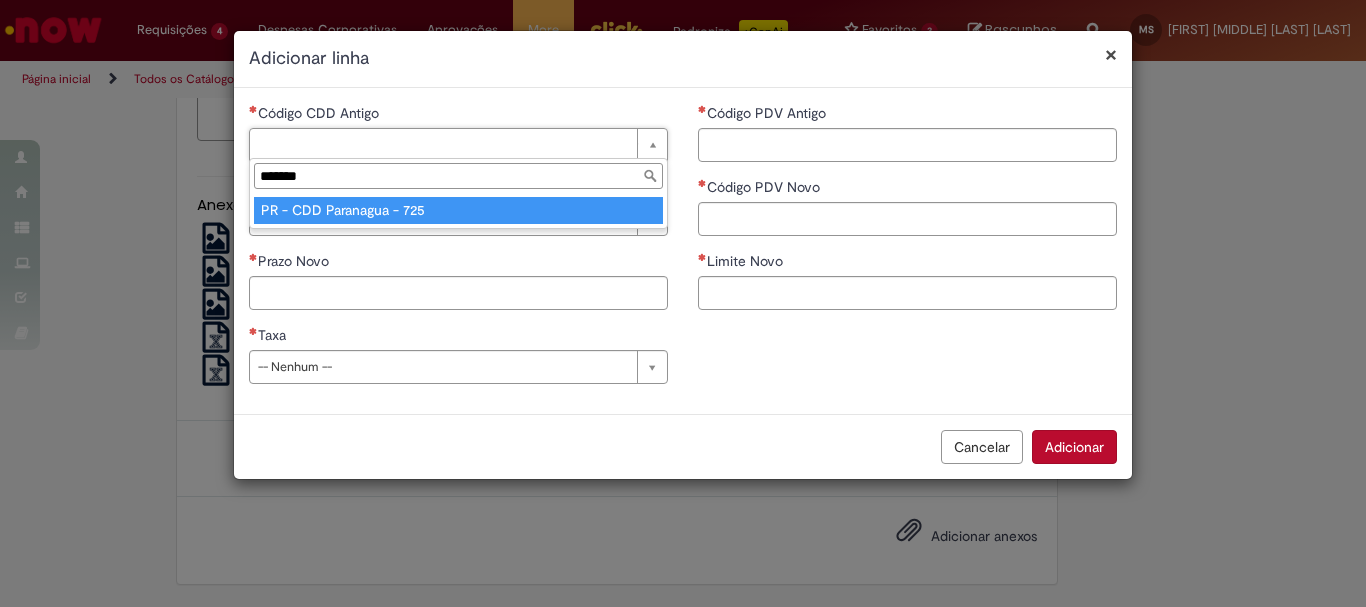 type on "*******" 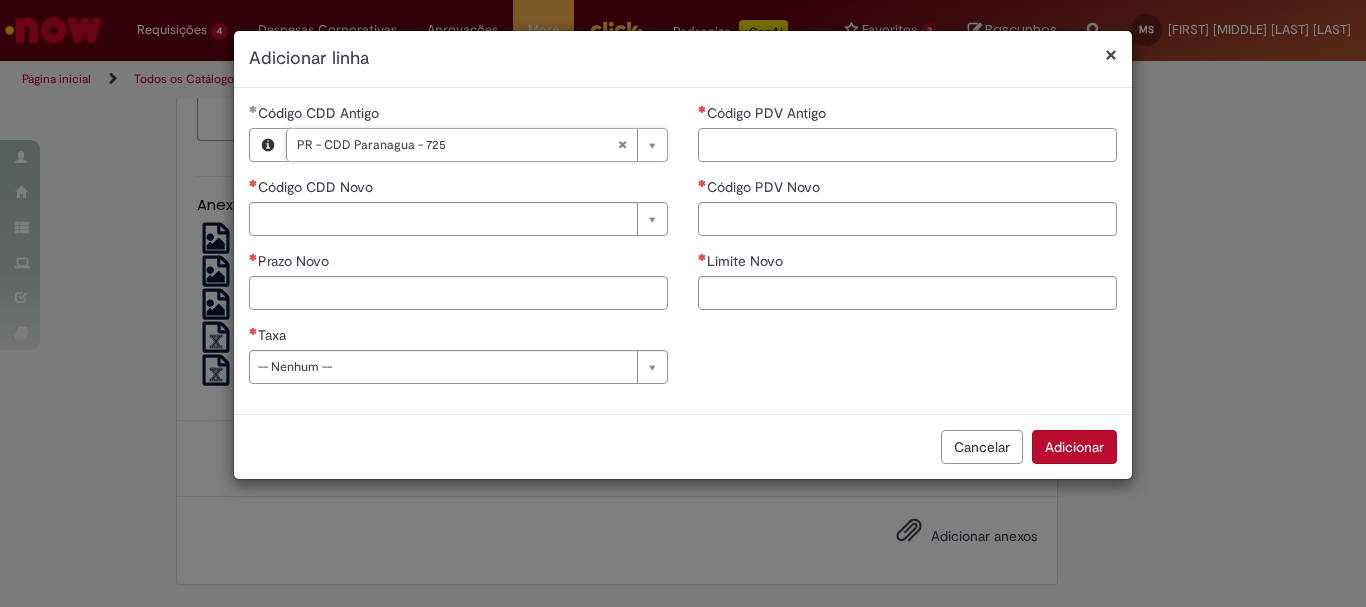 click on "Código PDV Antigo" at bounding box center (907, 145) 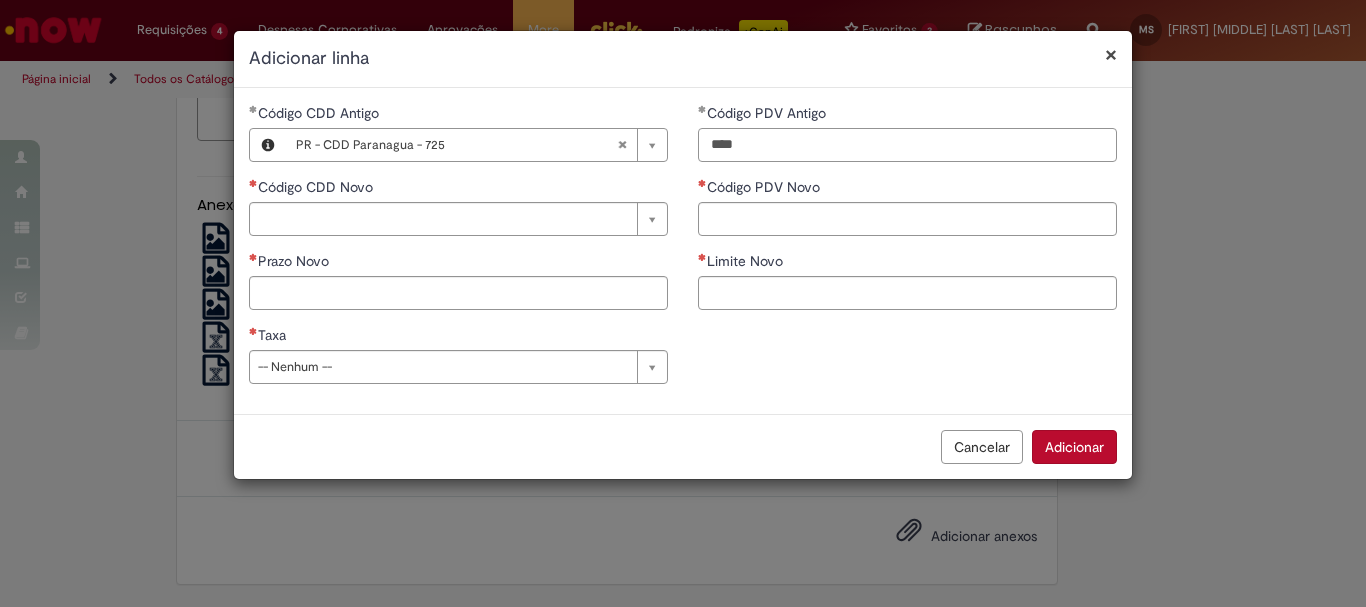 type on "****" 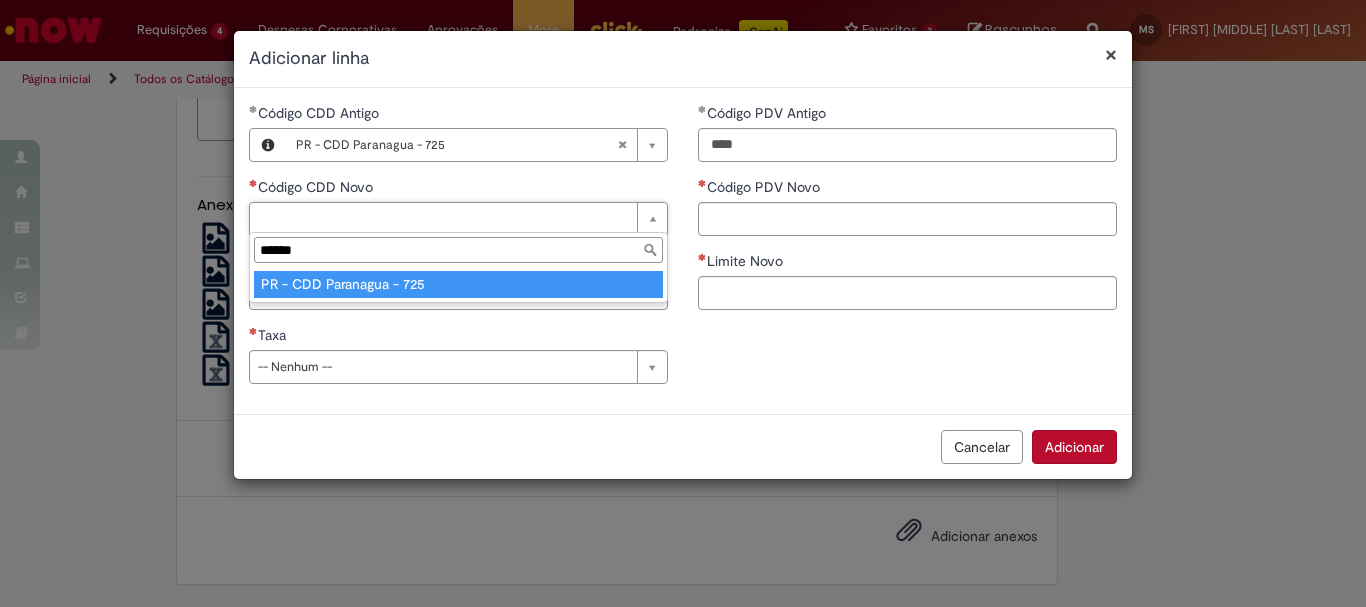 type on "******" 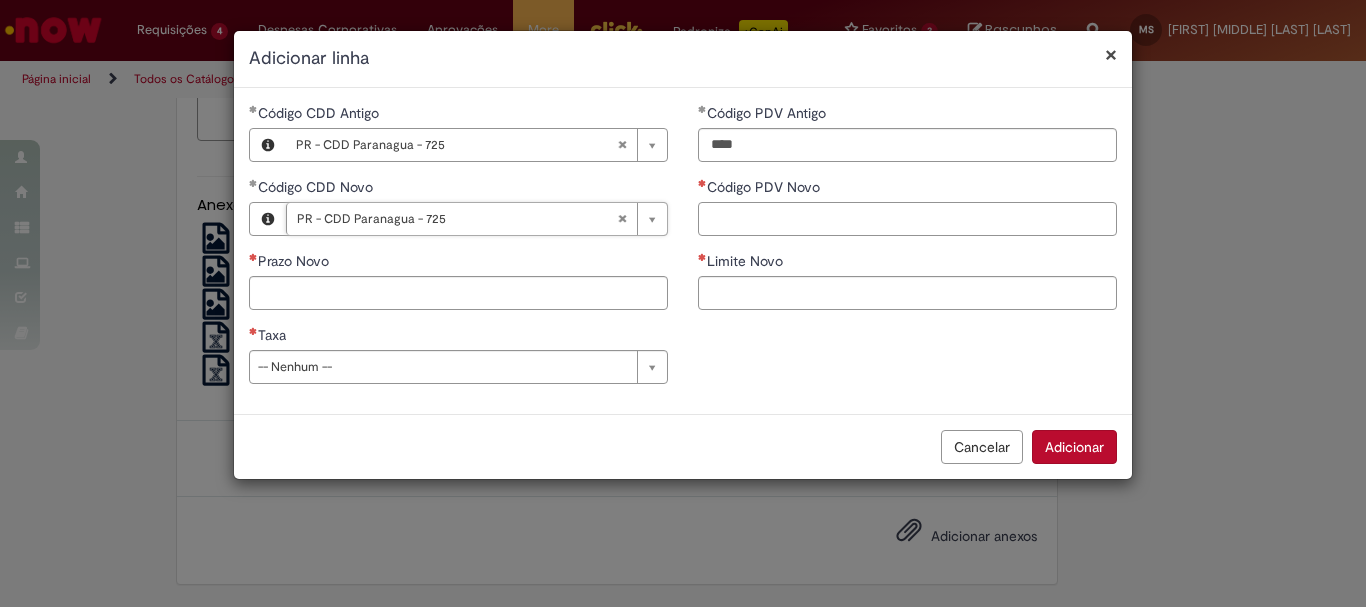 click on "Código PDV Novo" at bounding box center (907, 219) 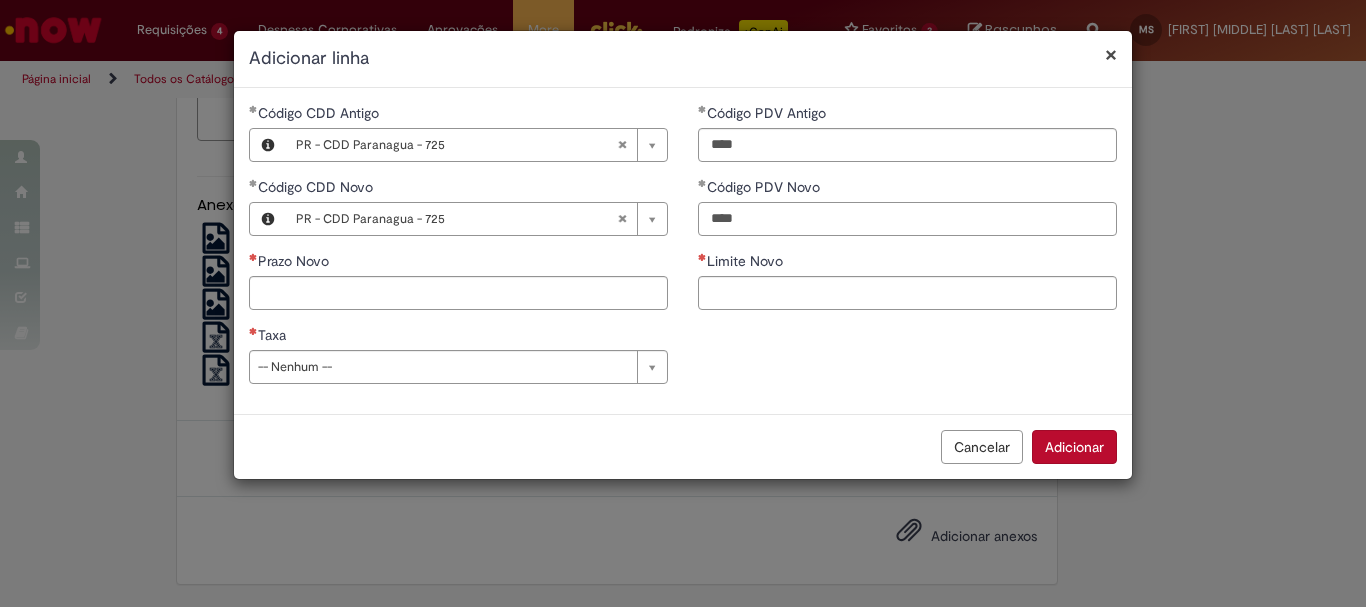 type on "****" 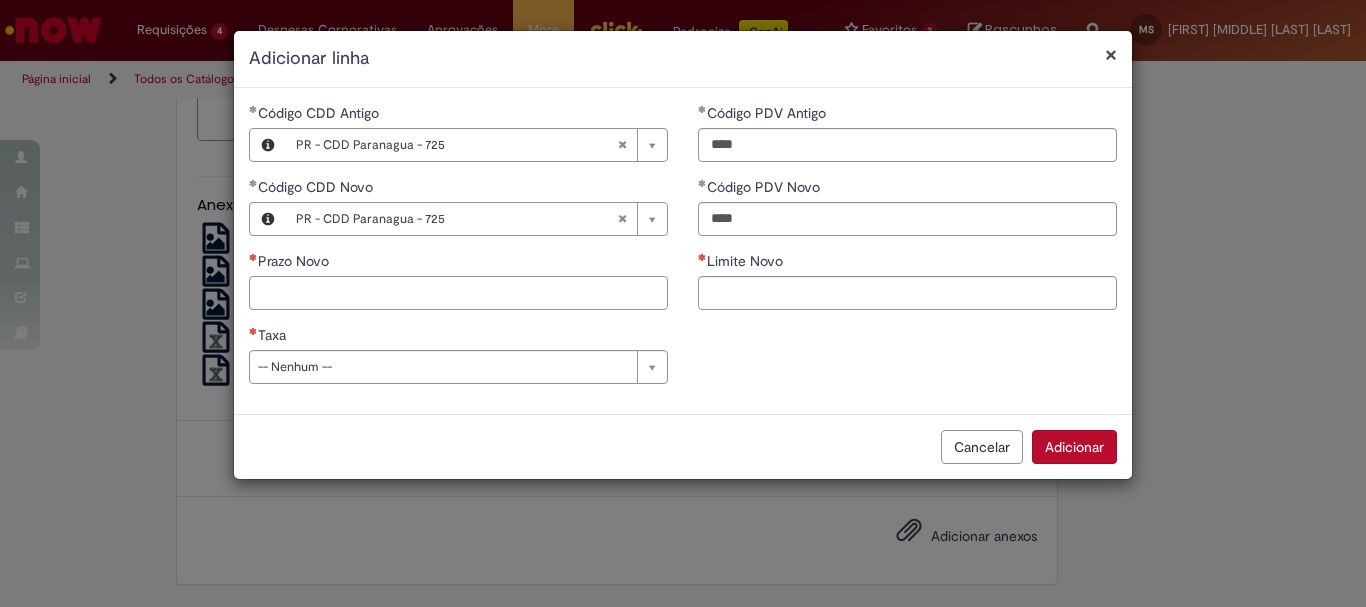 click on "Prazo Novo" at bounding box center (458, 293) 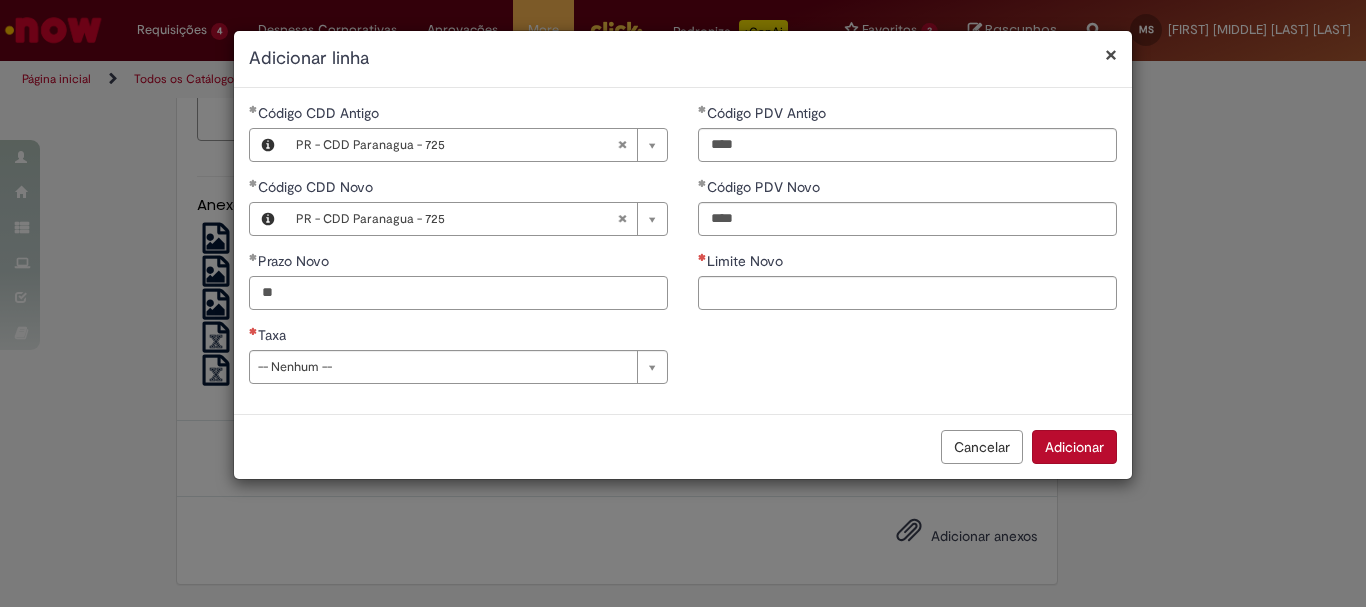 type on "**" 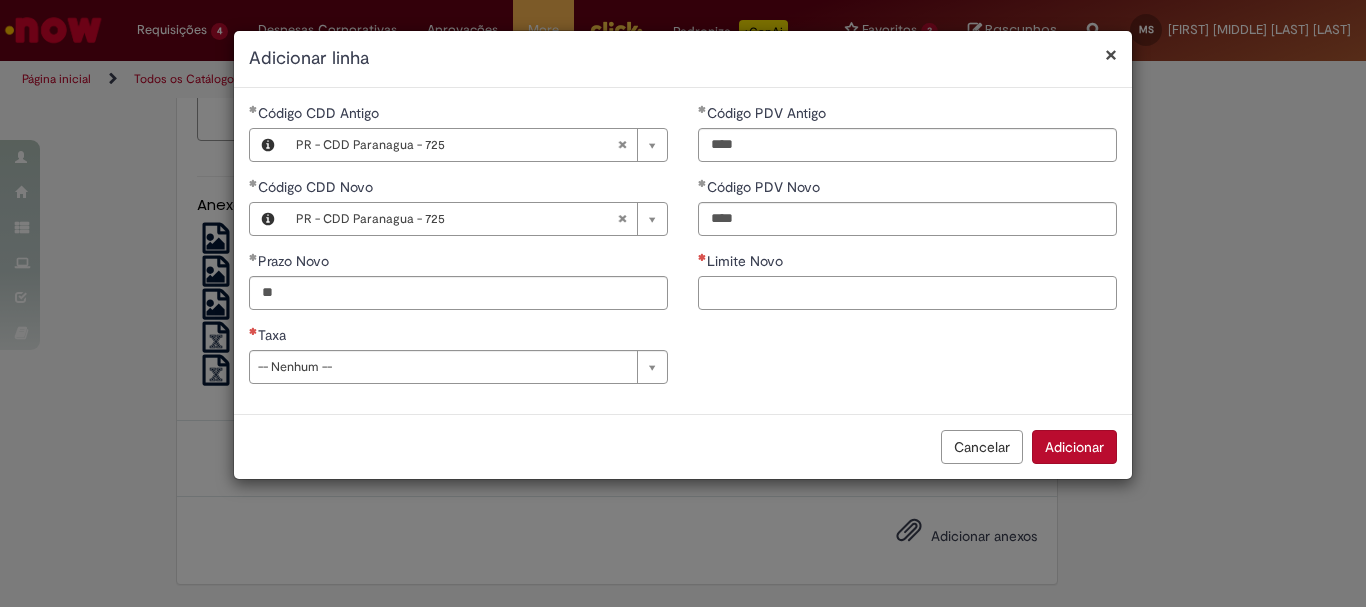 click on "Limite Novo" at bounding box center [907, 293] 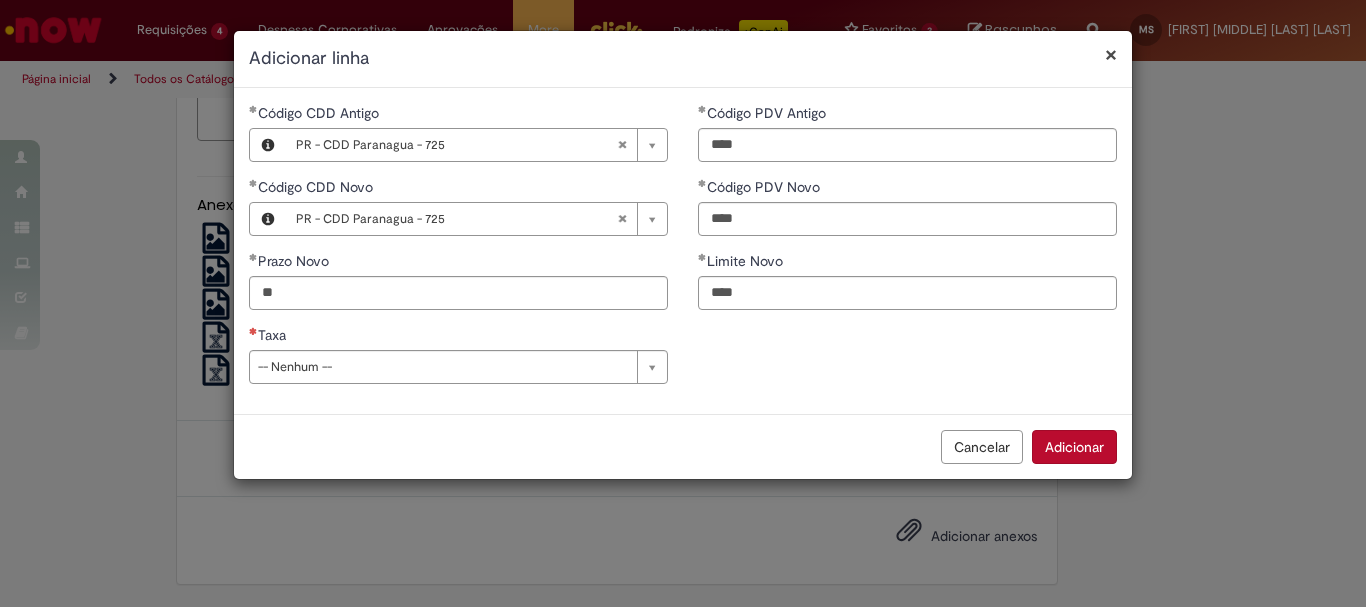 type on "********" 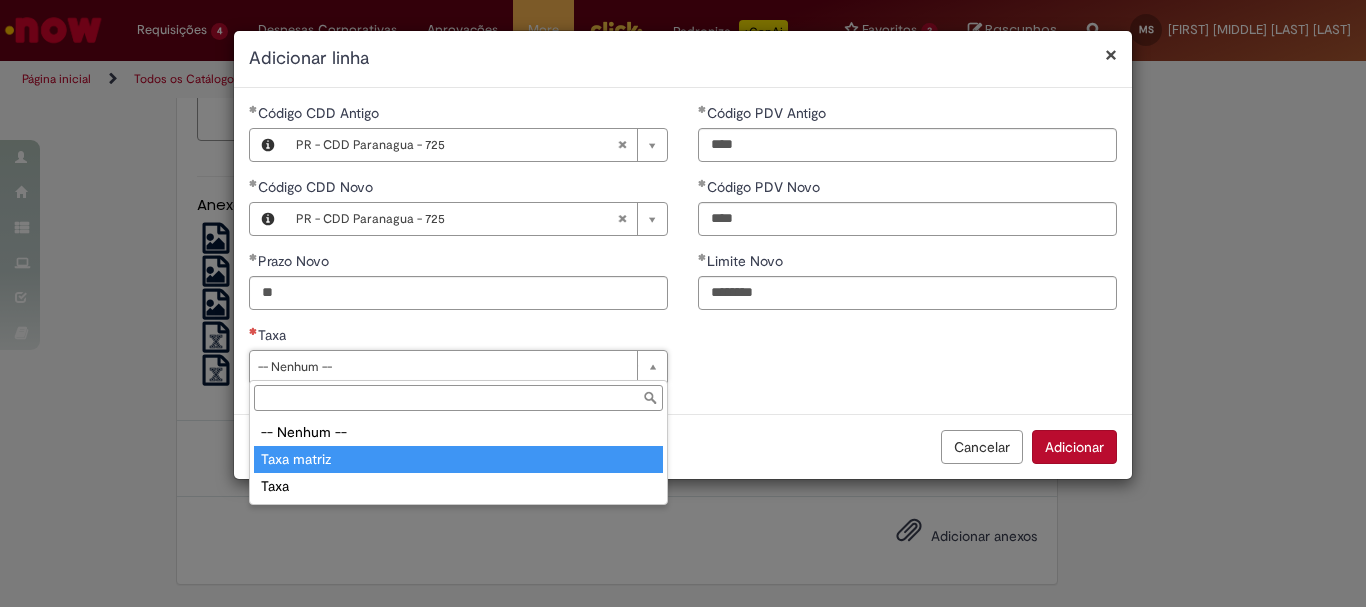 type on "**********" 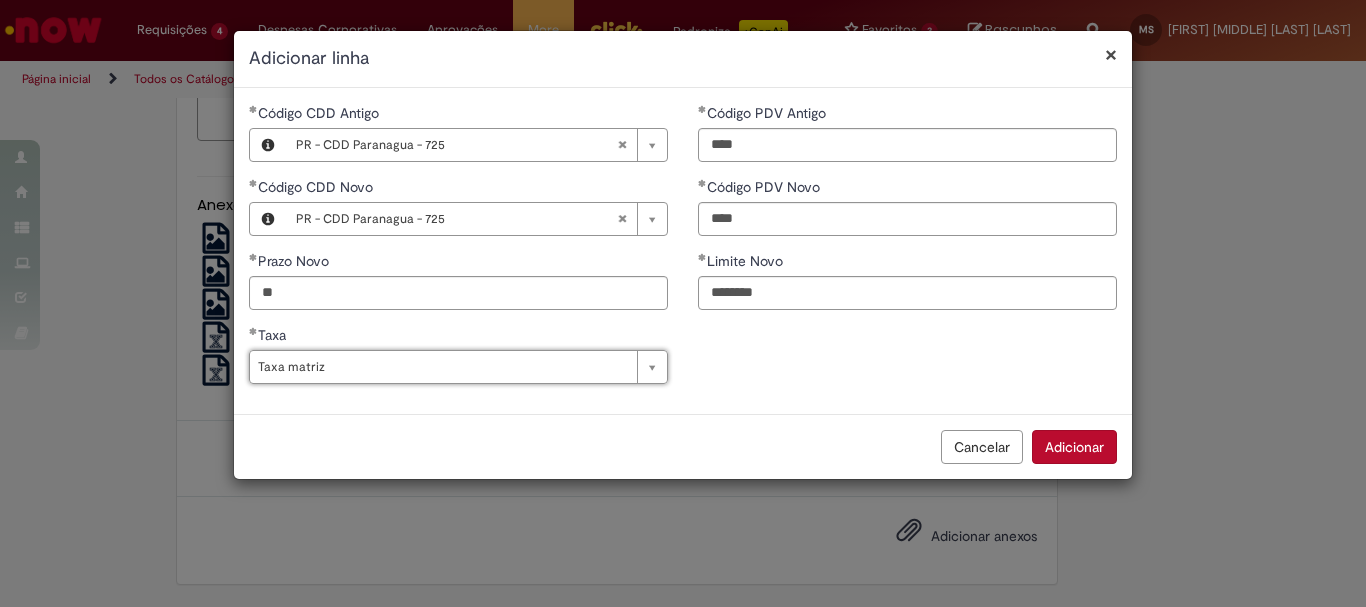 click on "Adicionar" at bounding box center [1074, 447] 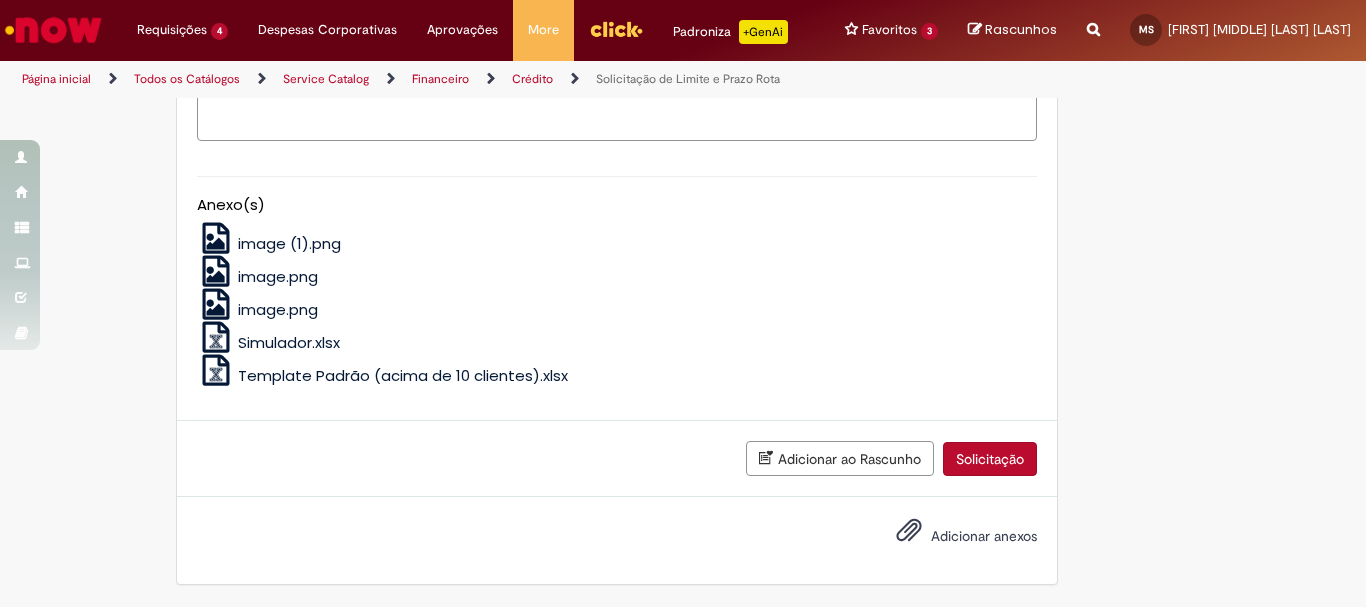 scroll, scrollTop: 1905, scrollLeft: 0, axis: vertical 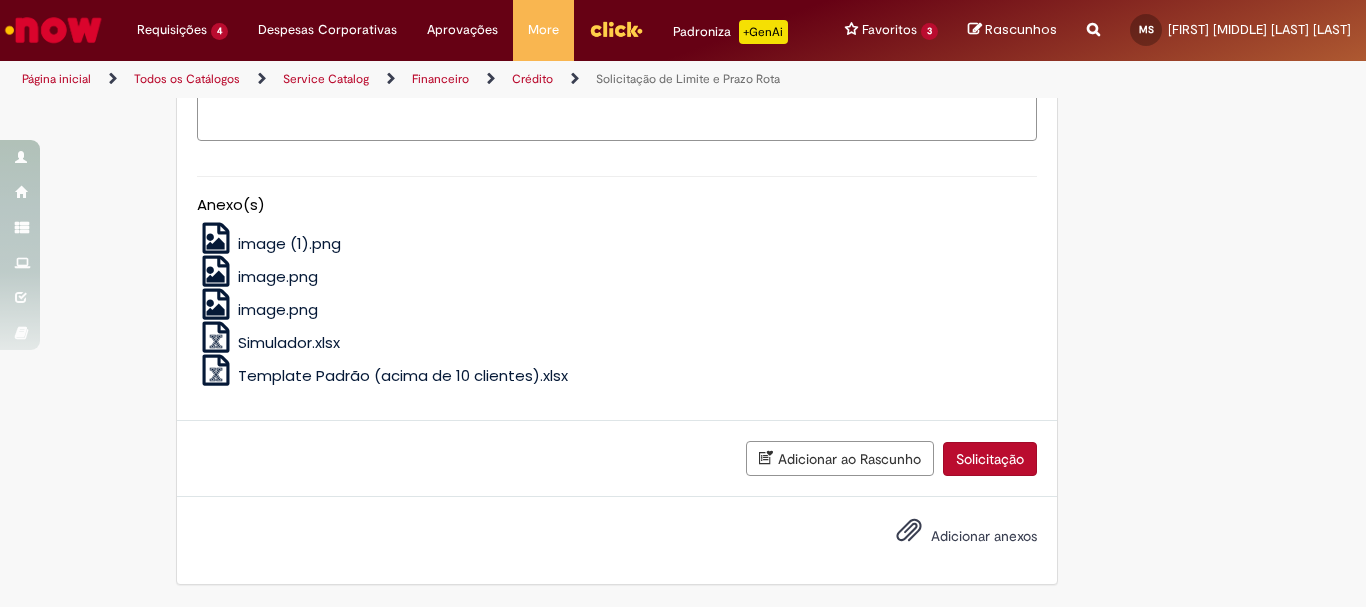 click on "Descrição" at bounding box center [617, 114] 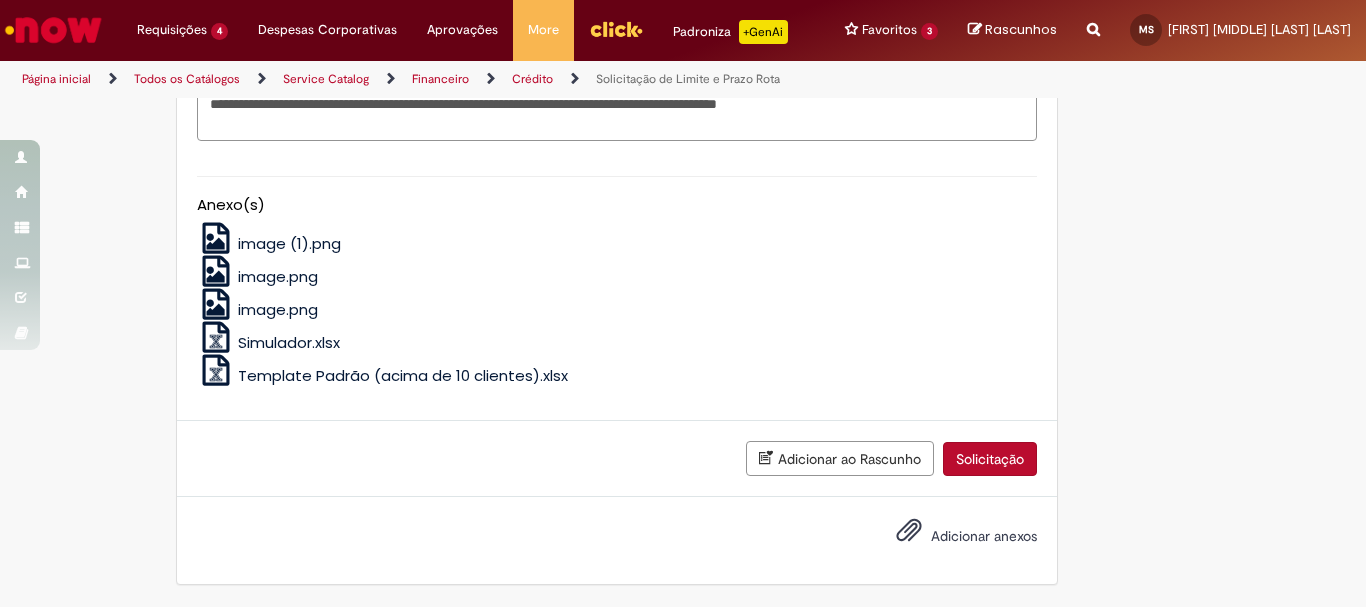 click on "**********" at bounding box center (617, 114) 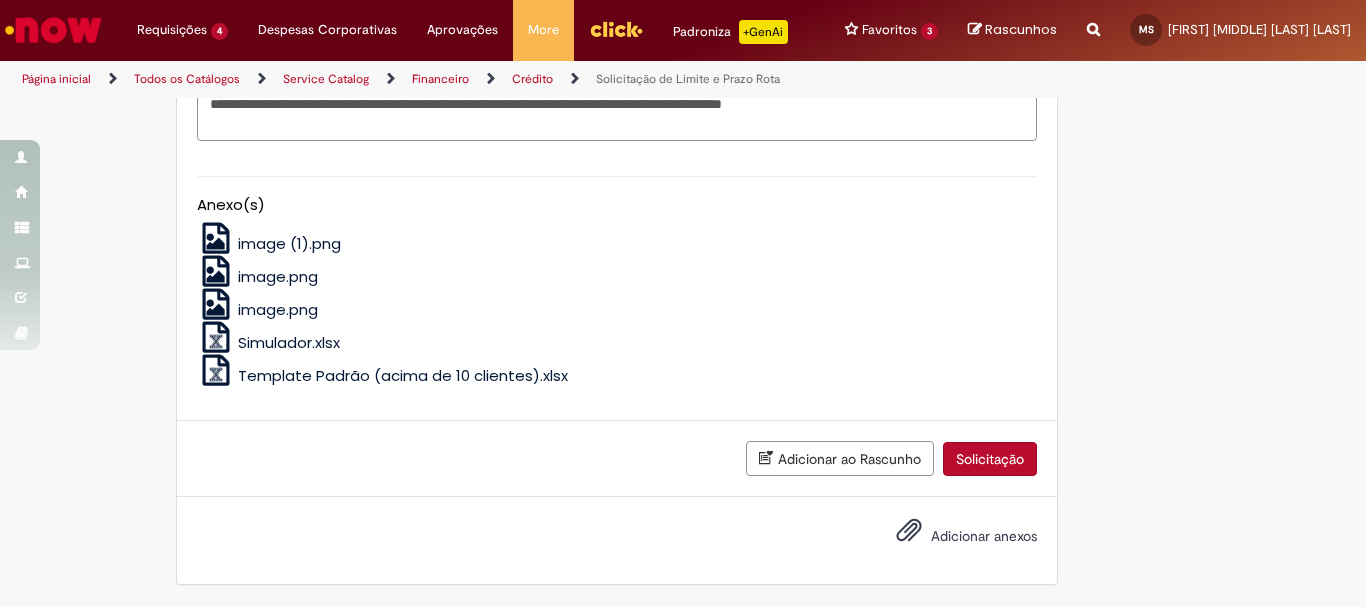 click on "**********" at bounding box center [617, 114] 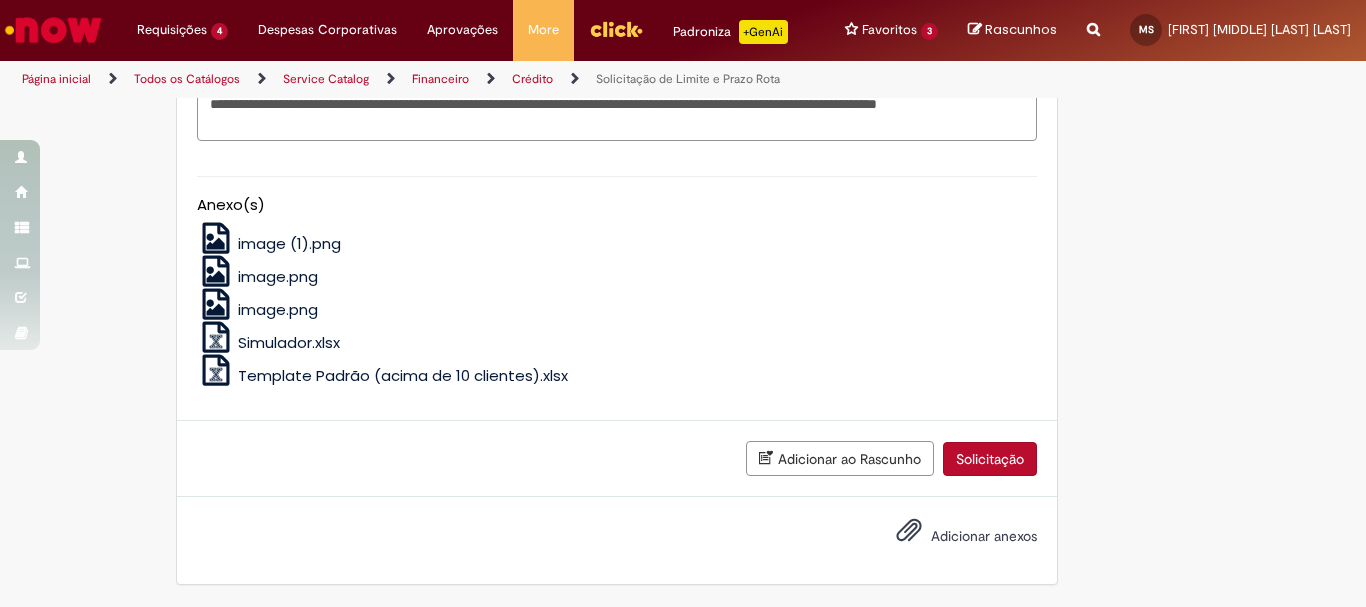 scroll, scrollTop: 2141, scrollLeft: 0, axis: vertical 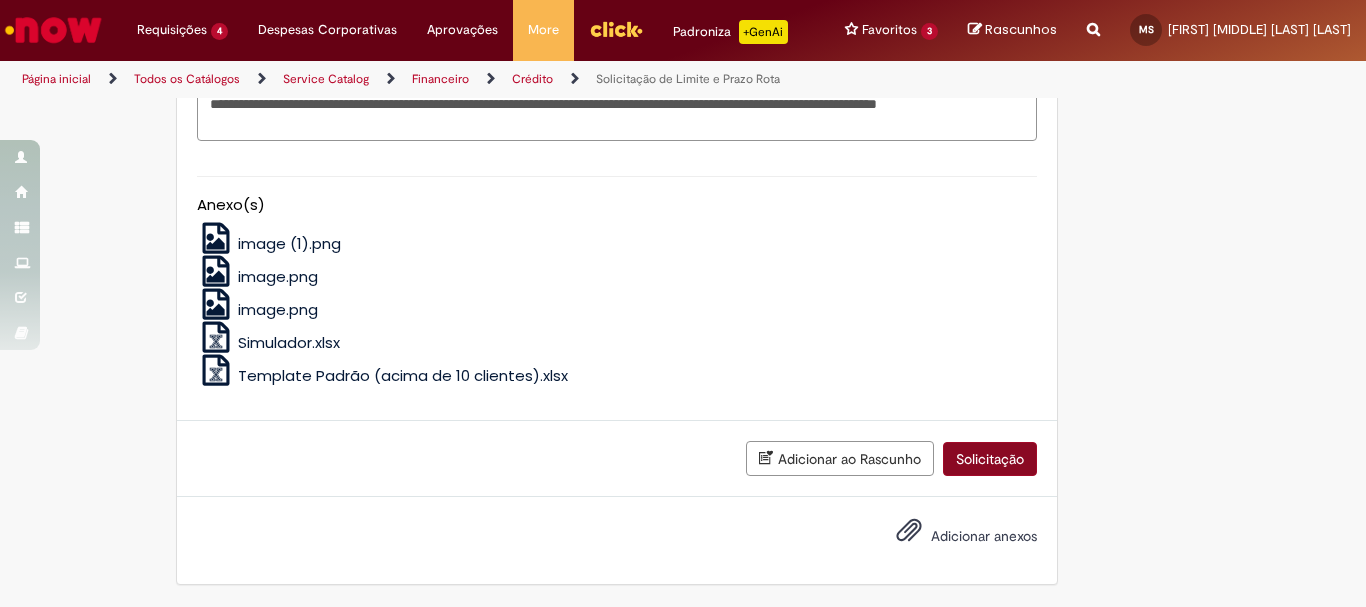 type on "**********" 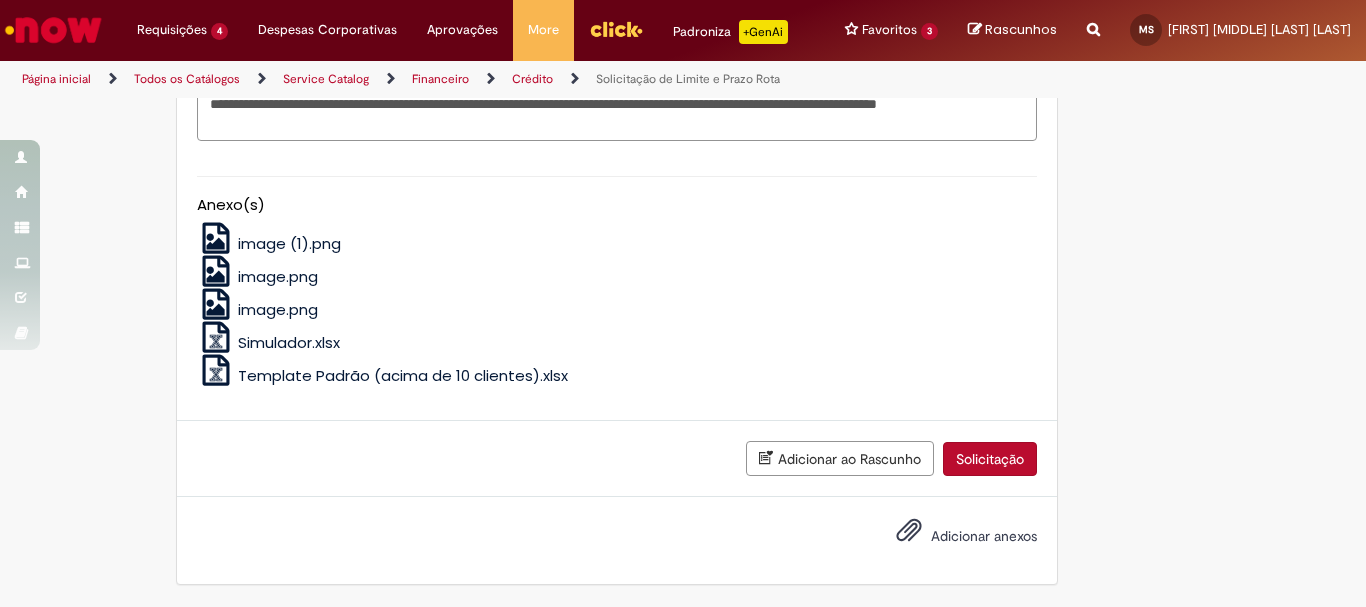 click on "Solicitação" at bounding box center [990, 459] 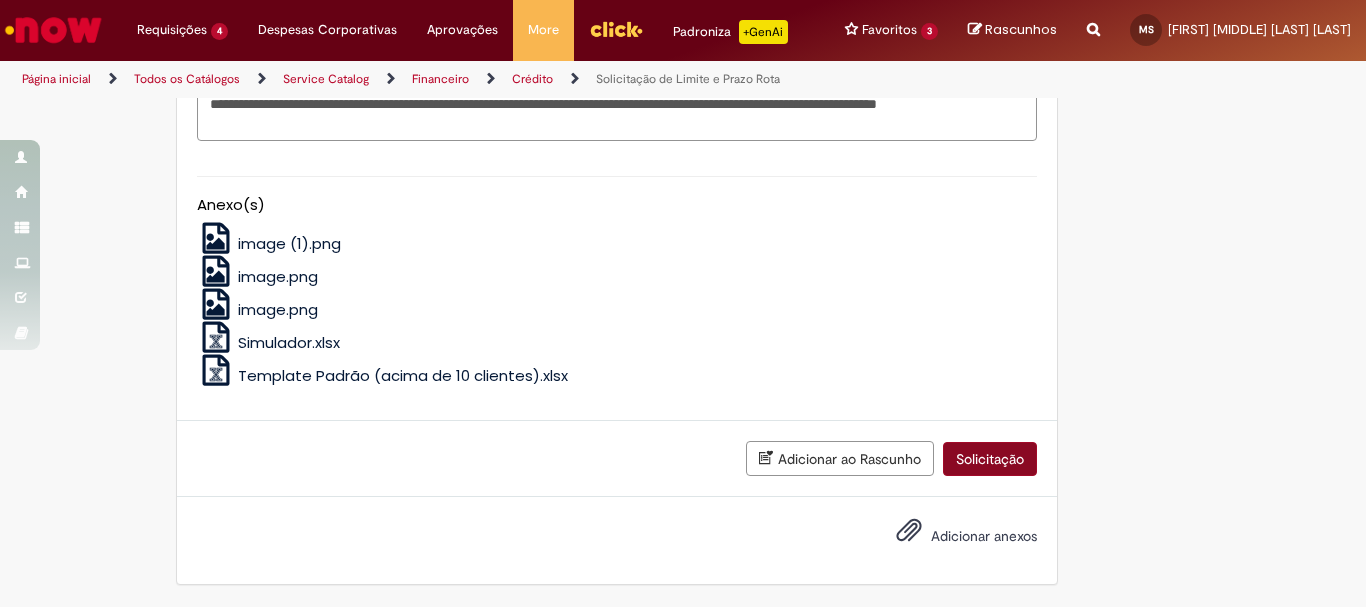 scroll, scrollTop: 2095, scrollLeft: 0, axis: vertical 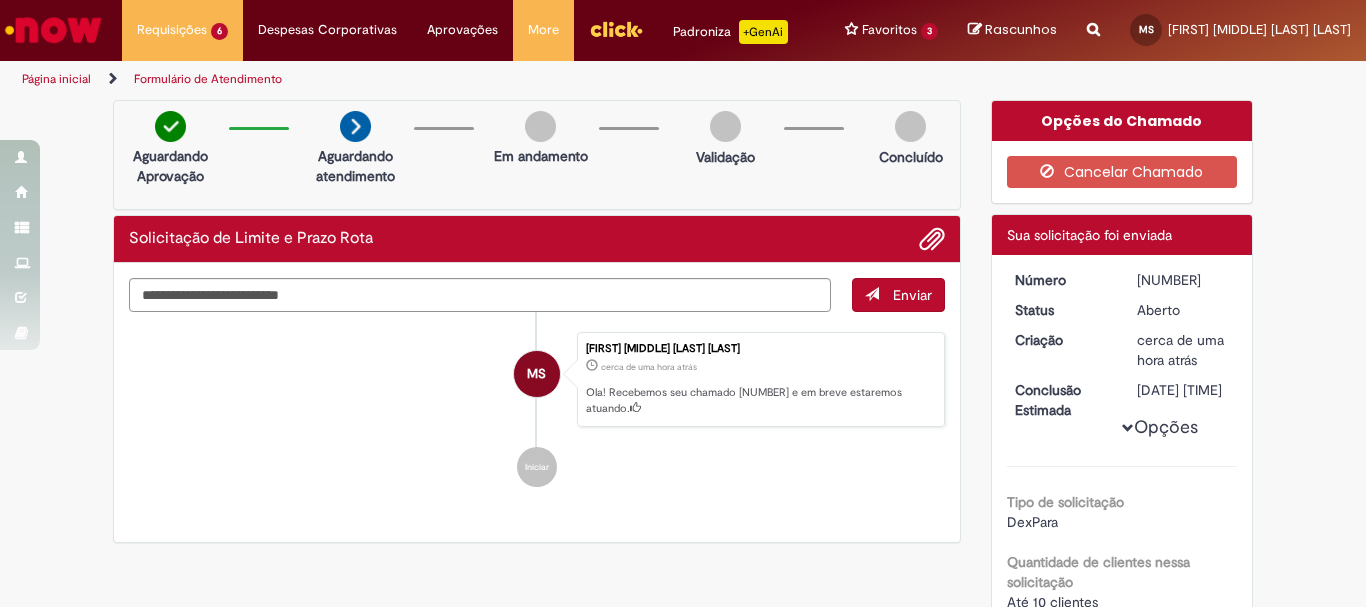 click on "Página inicial" at bounding box center [56, 79] 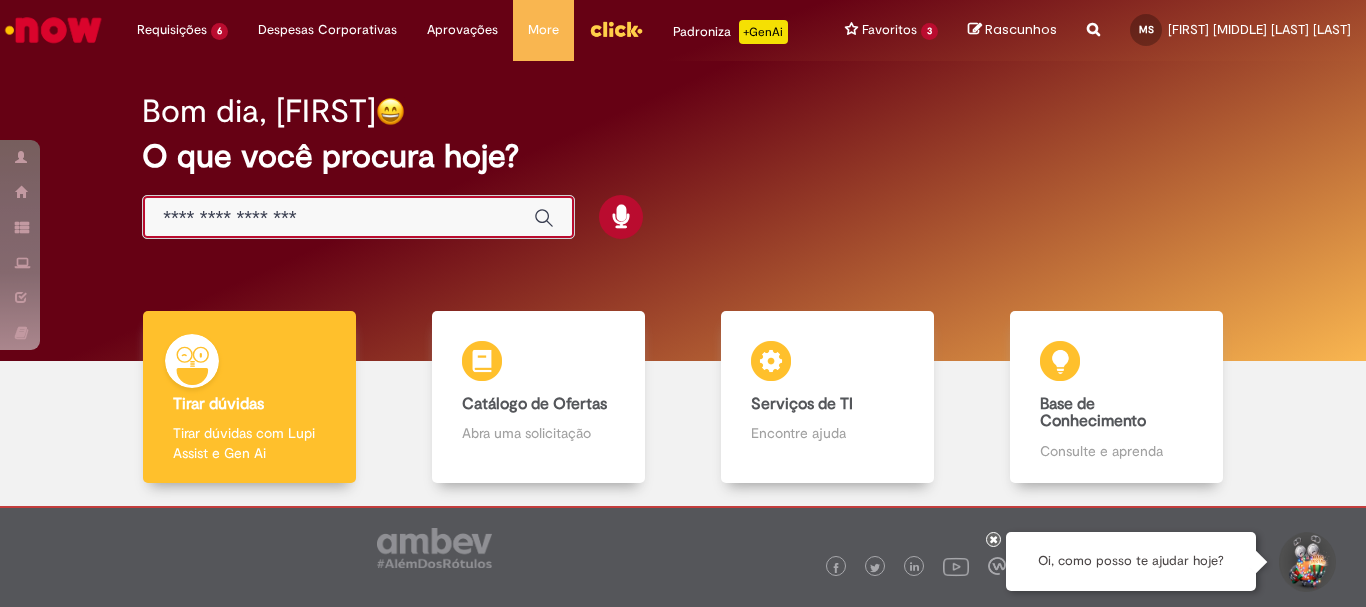 click at bounding box center (338, 218) 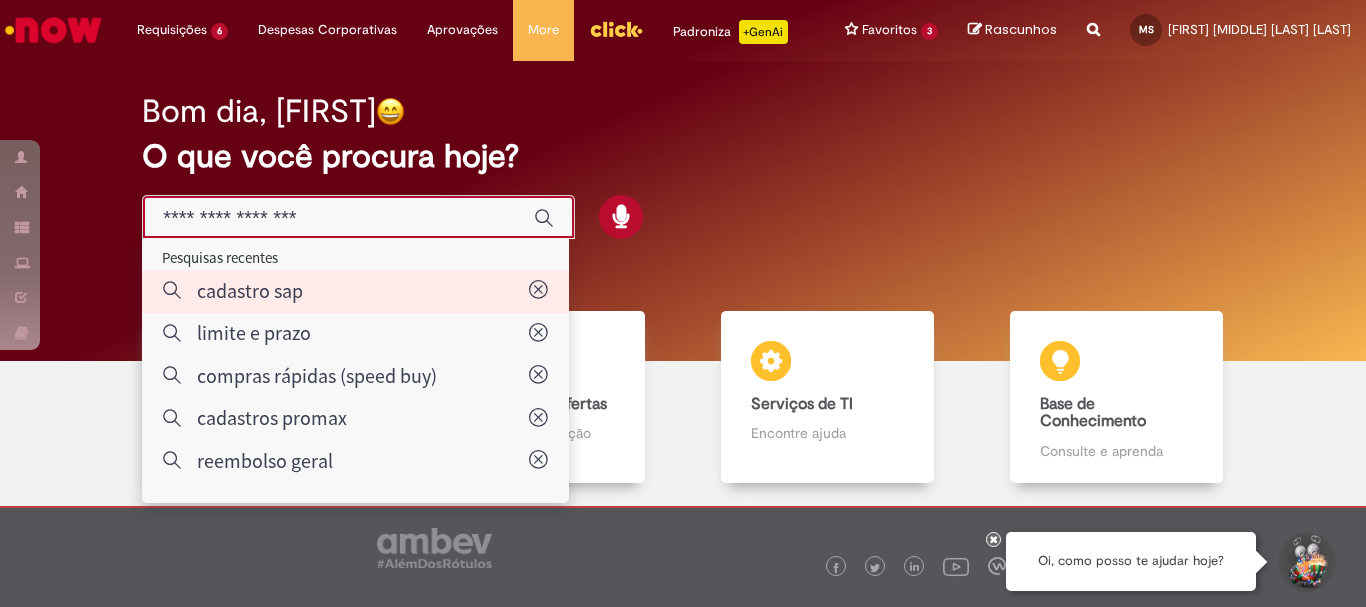 type on "**********" 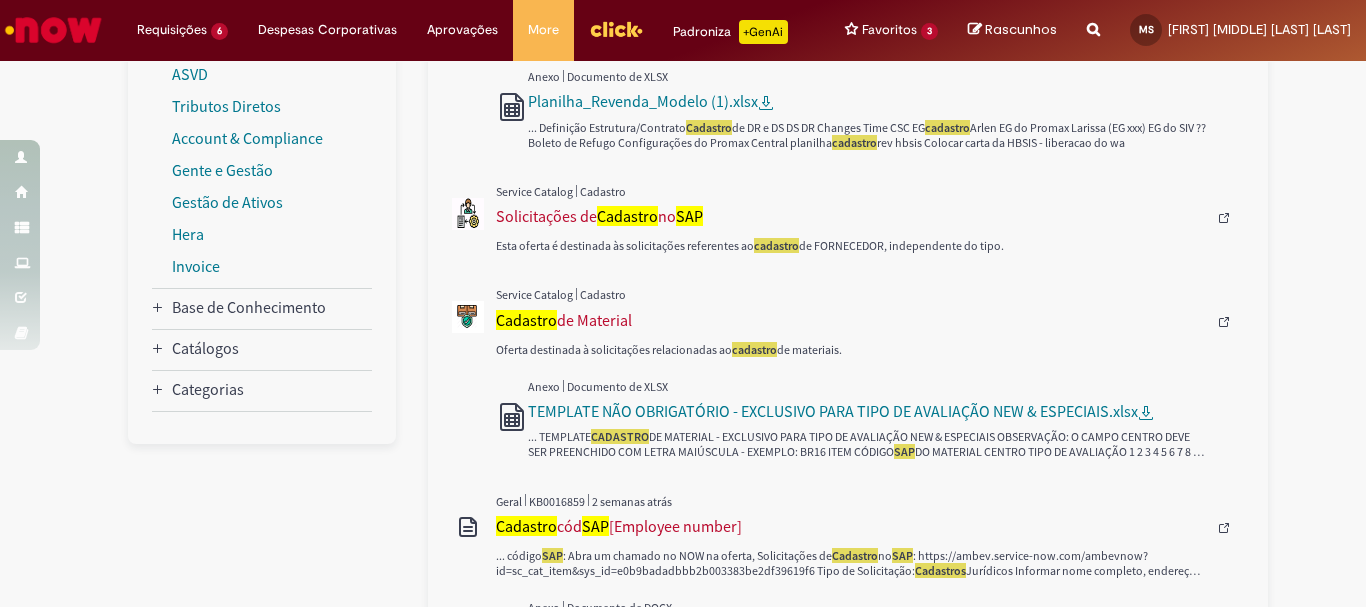 scroll, scrollTop: 300, scrollLeft: 0, axis: vertical 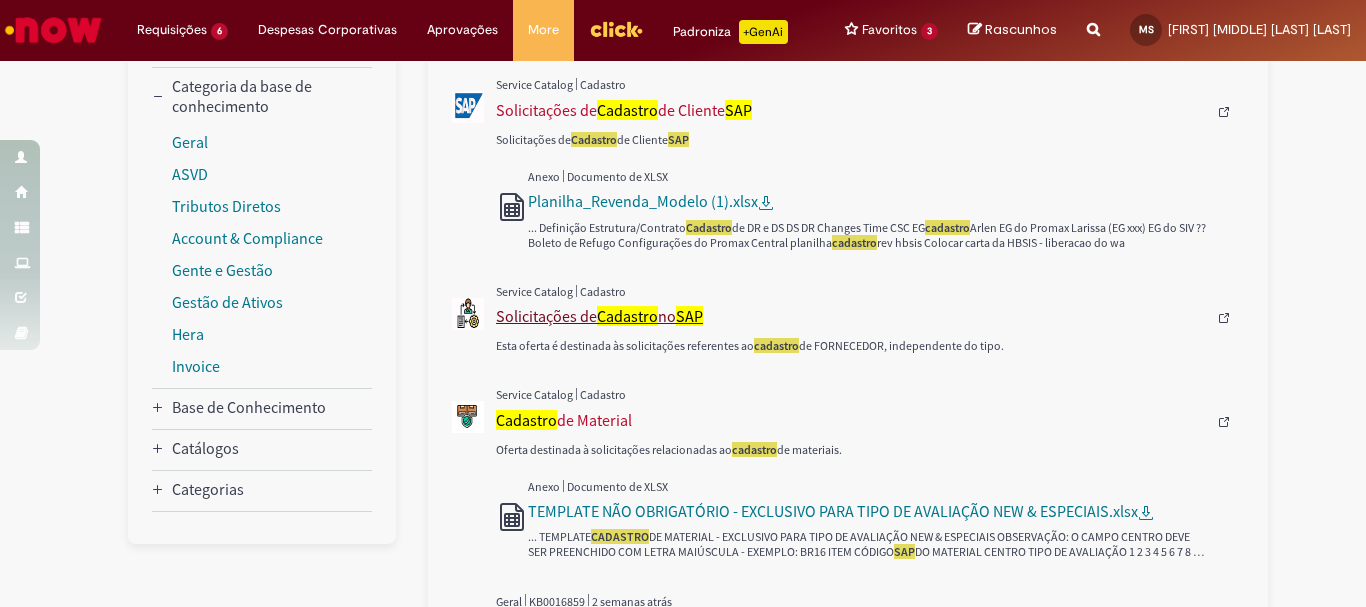 click on "Solicitações de  Cadastro  no  SAP" at bounding box center [851, 316] 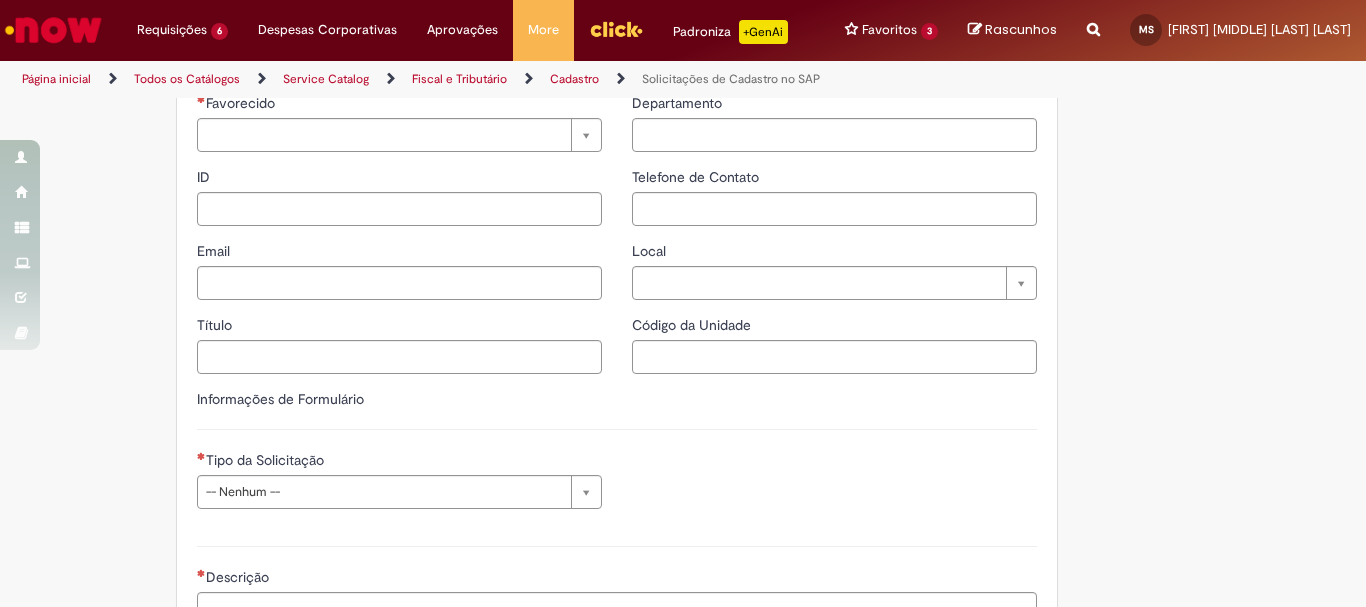 type on "********" 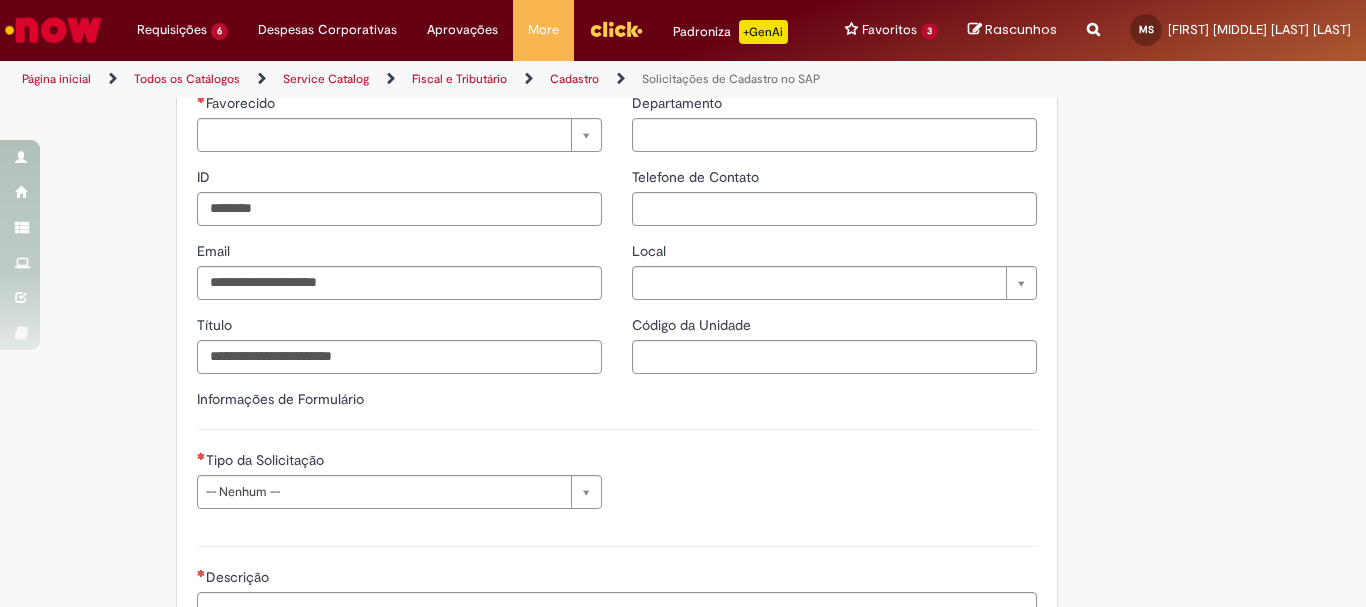 type on "**********" 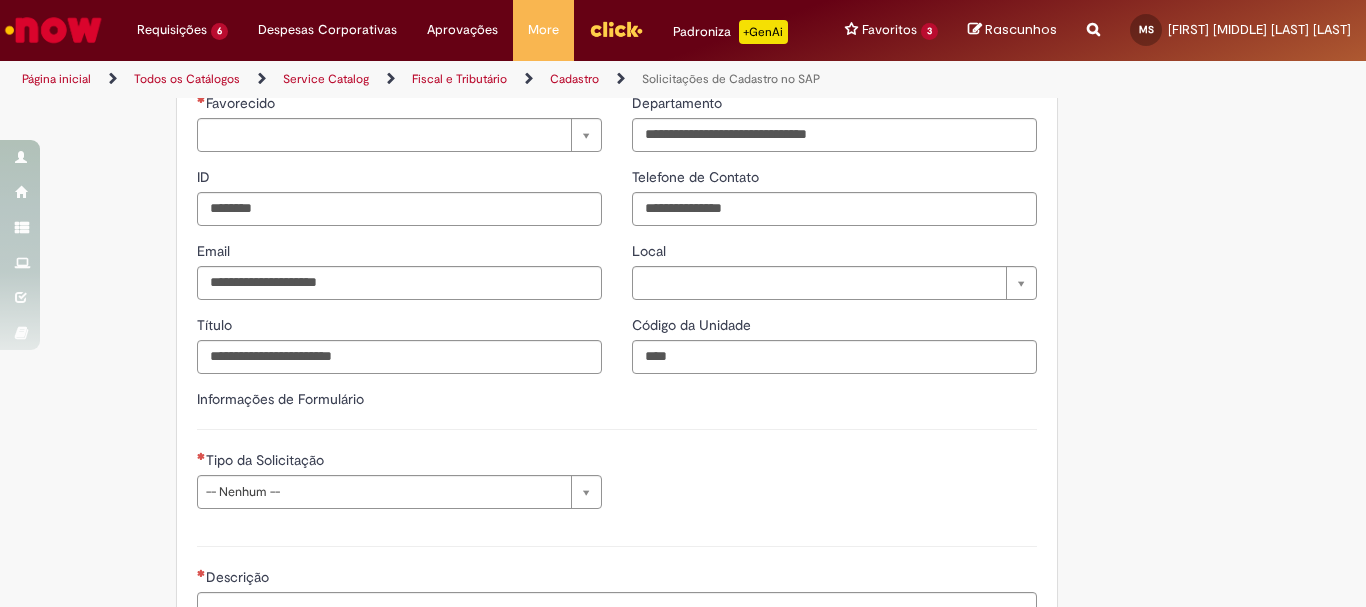 scroll, scrollTop: 0, scrollLeft: 0, axis: both 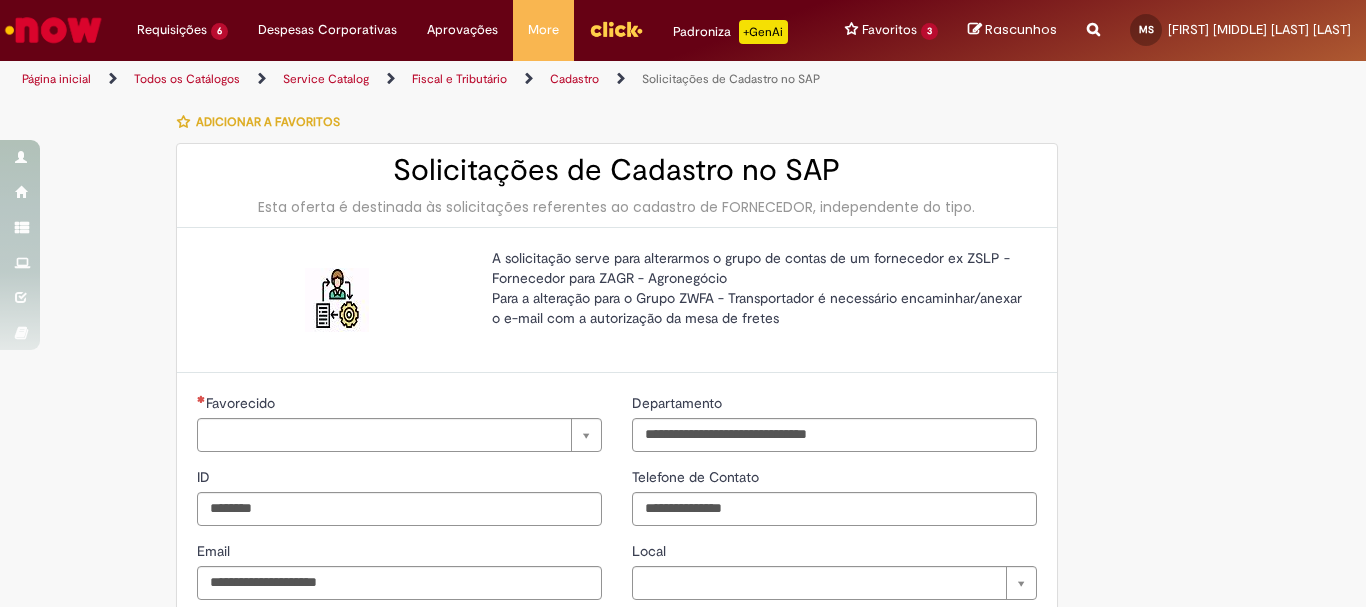 type on "**********" 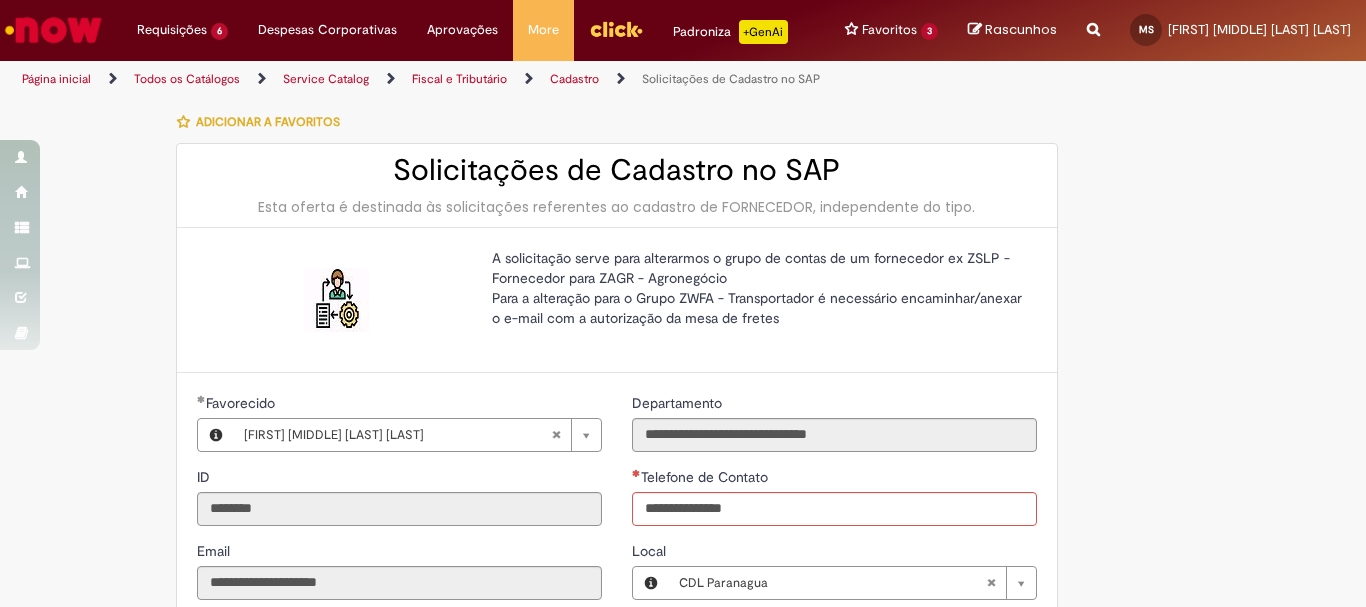 type on "**********" 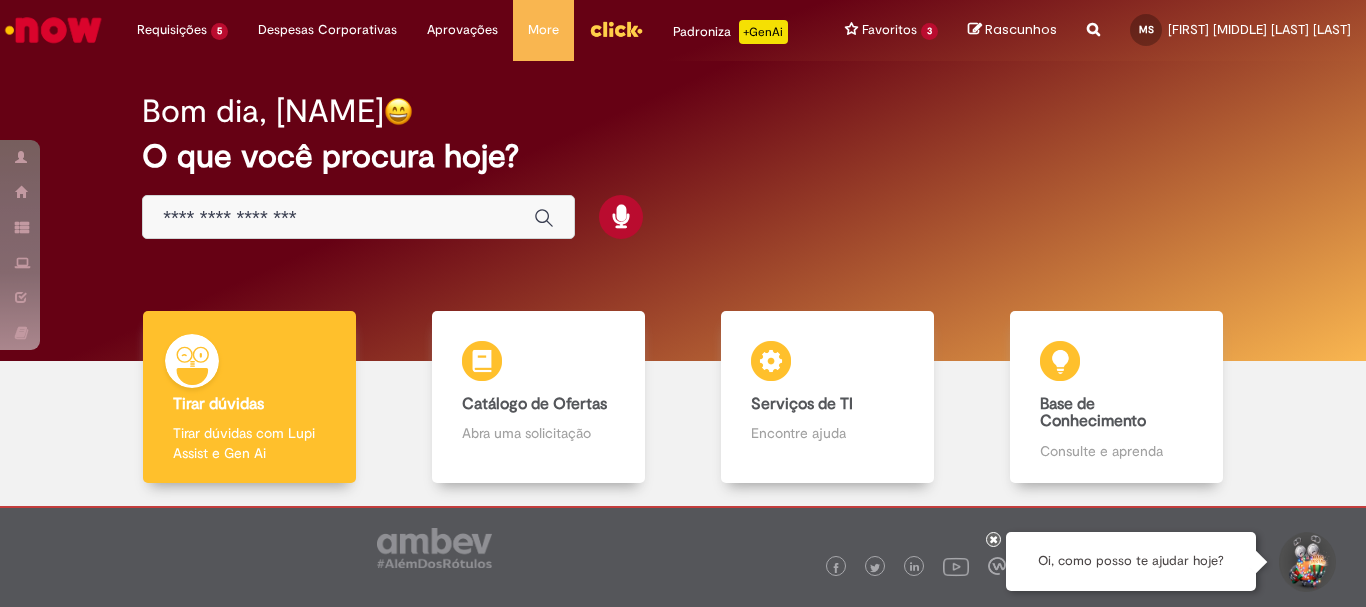 scroll, scrollTop: 0, scrollLeft: 0, axis: both 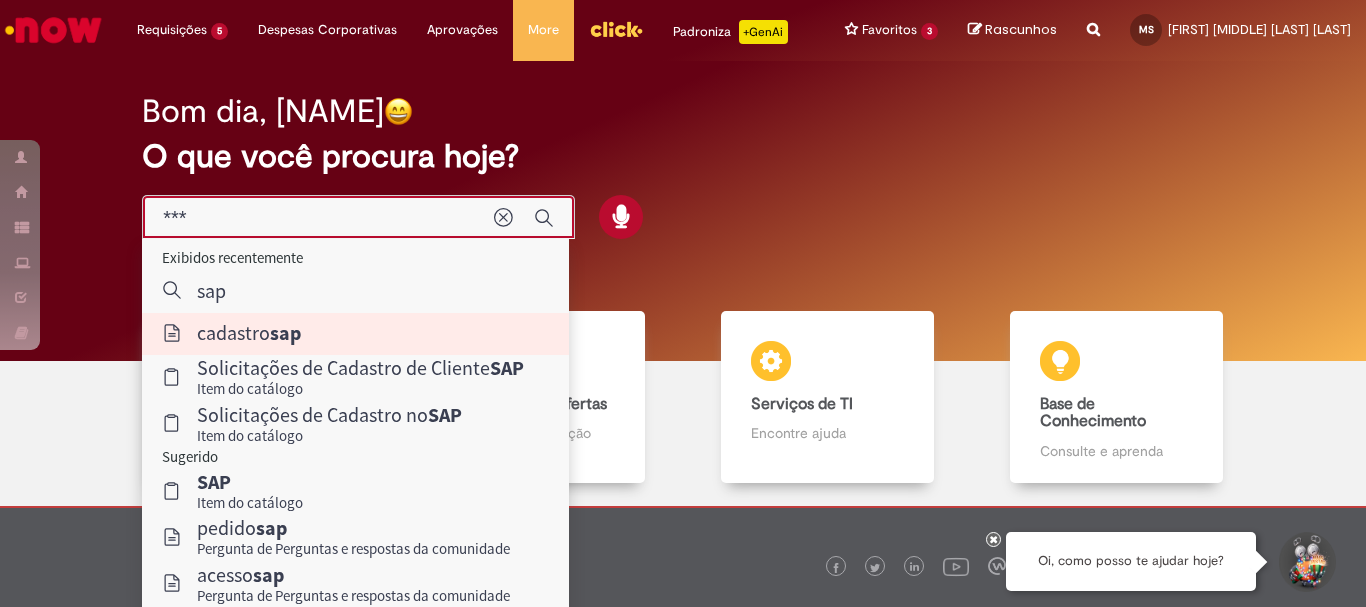 type on "**********" 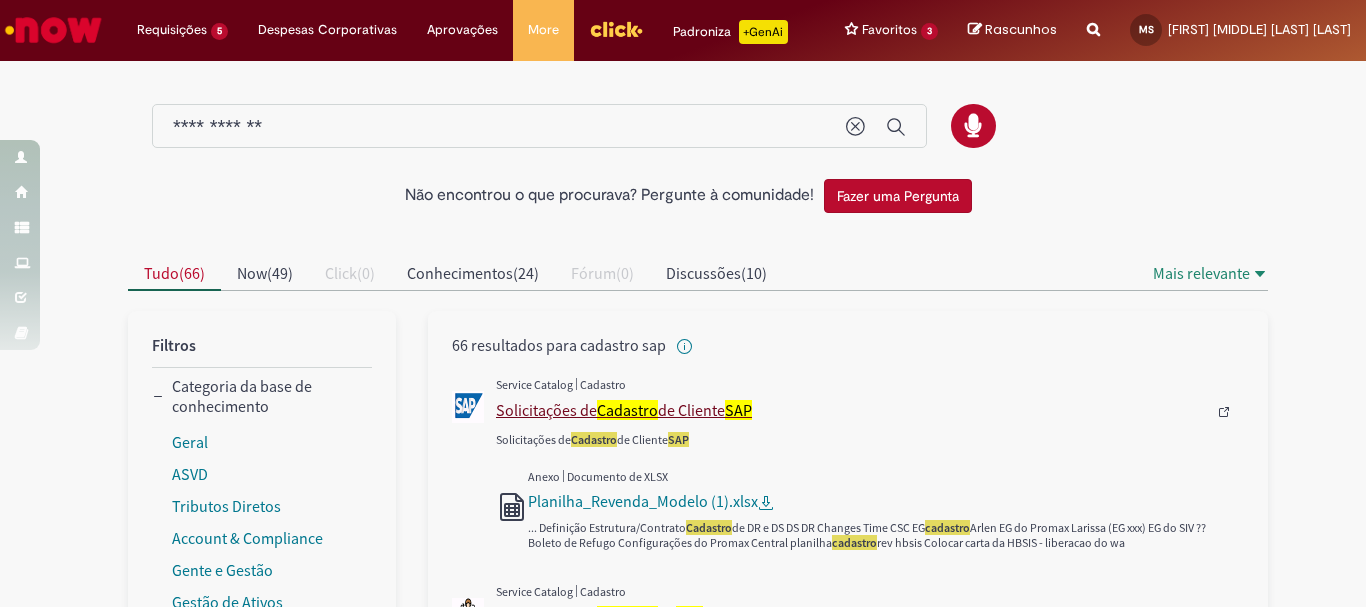 click on "Cadastro" at bounding box center [627, 410] 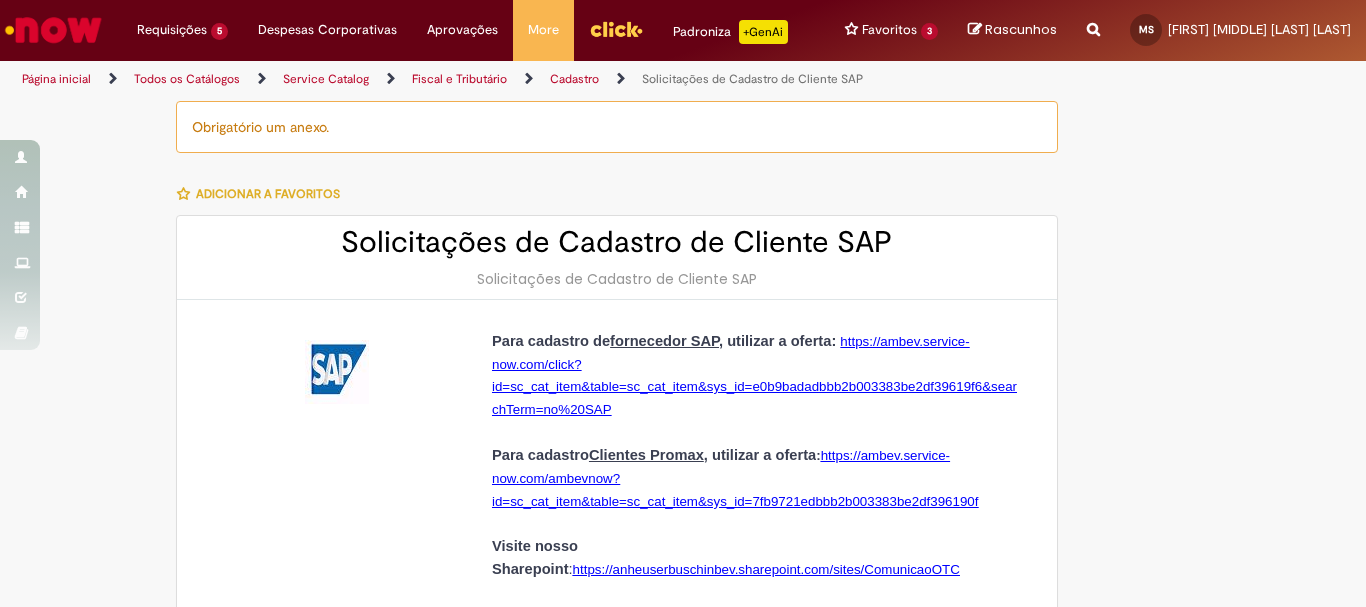 type on "********" 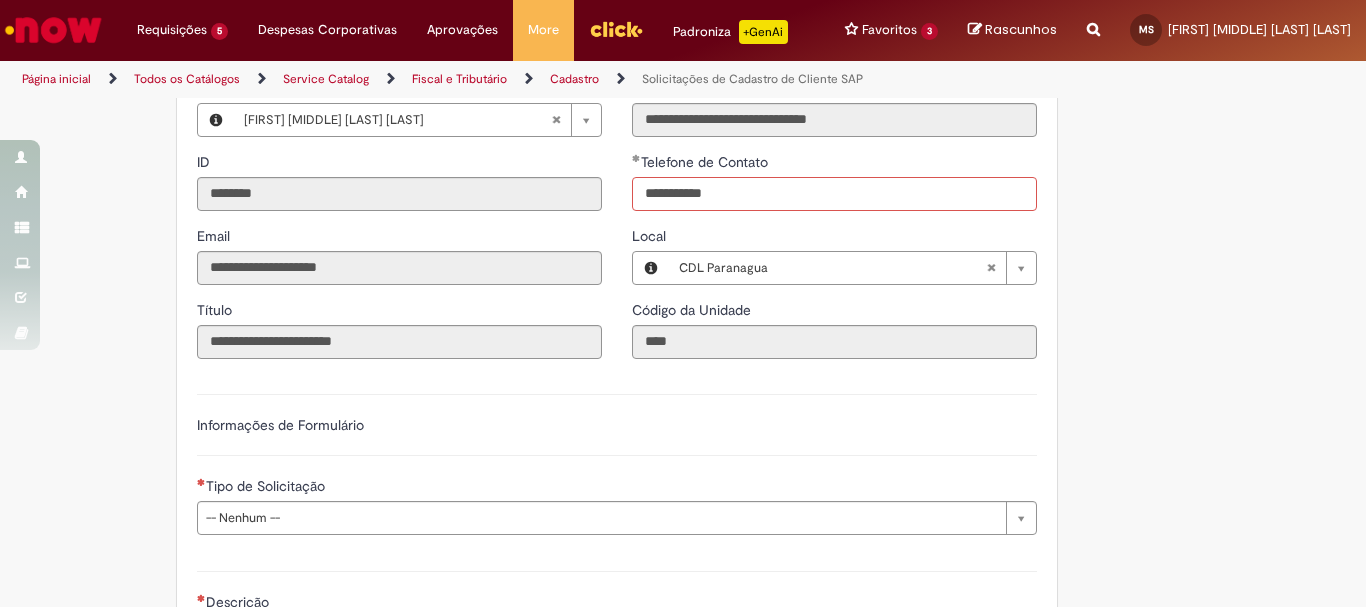 scroll, scrollTop: 800, scrollLeft: 0, axis: vertical 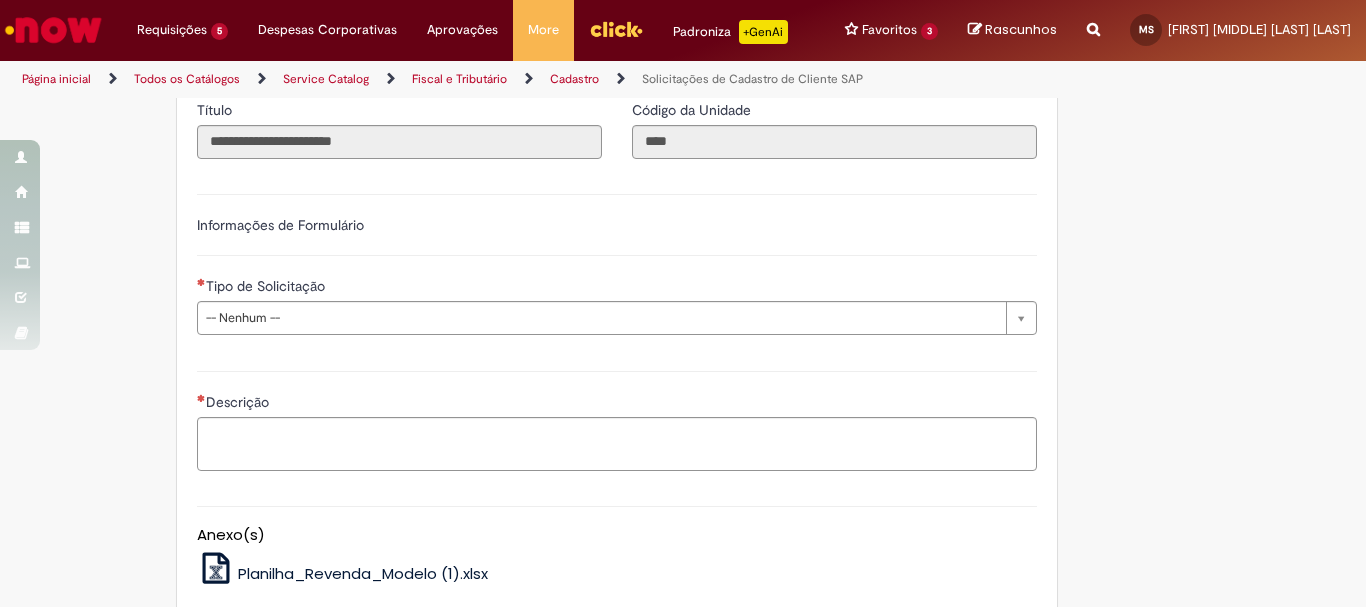 type on "**********" 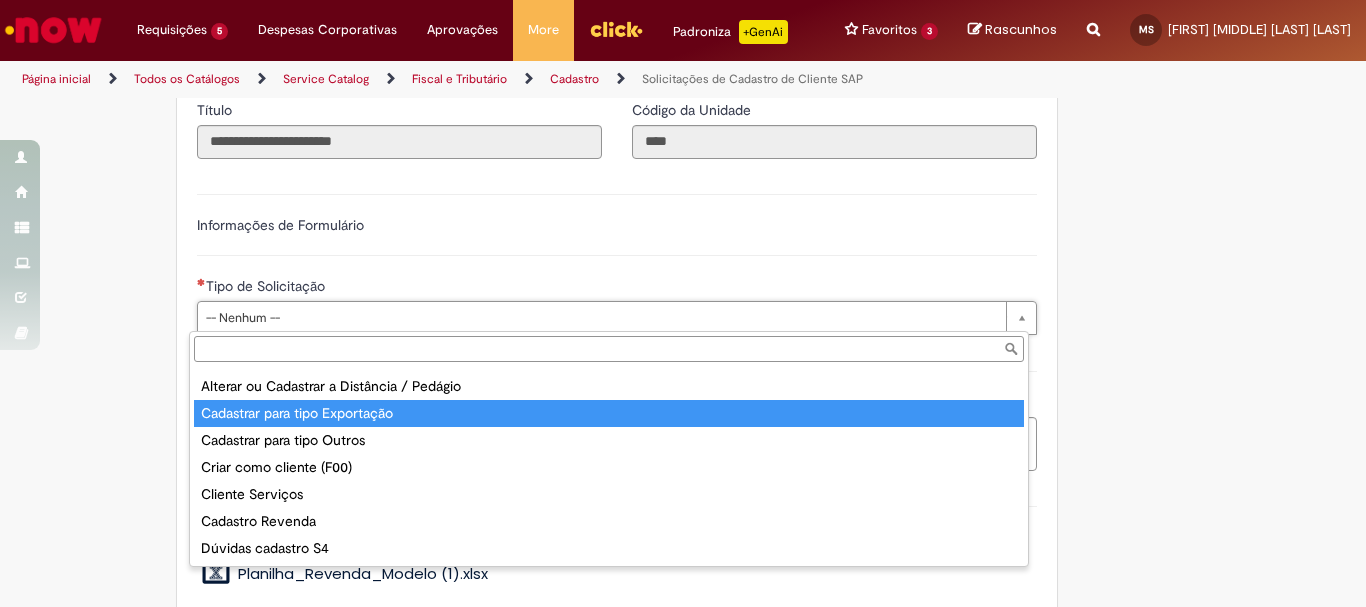 scroll, scrollTop: 0, scrollLeft: 0, axis: both 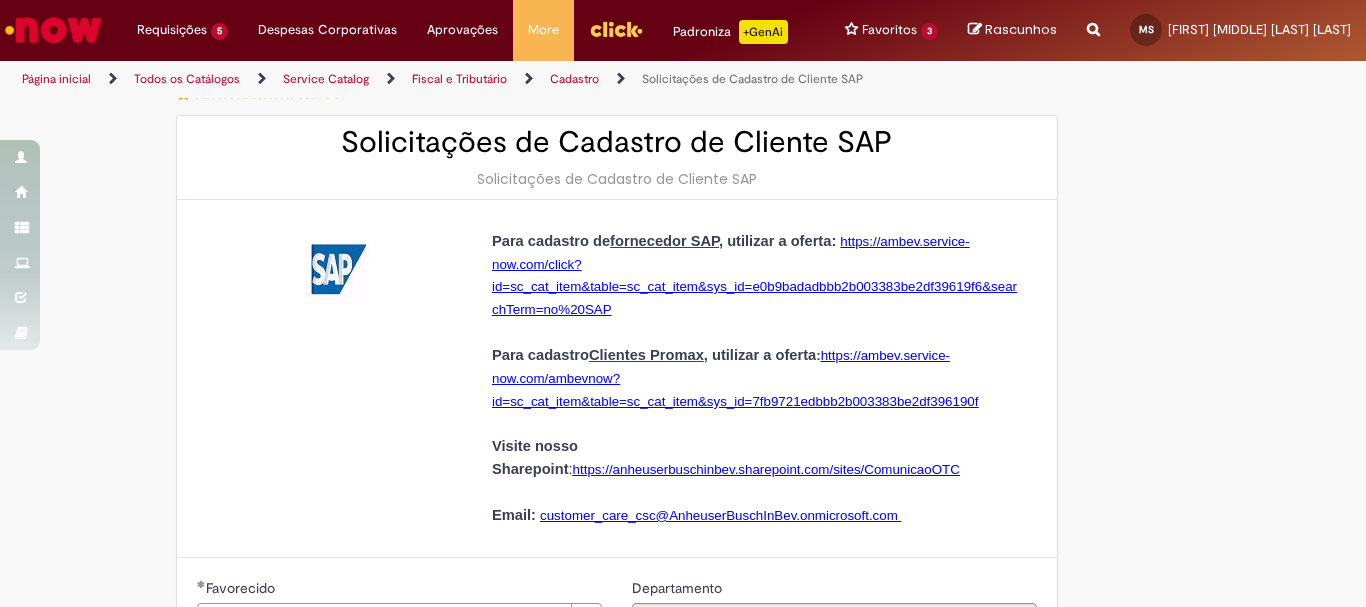 click on "https://ambev.service-now.com/click?id=sc_cat_item&table=sc_cat_item&sys_id=e0b9badadbbb2b003383be2df39619f6&searchTerm=no%20SAP" at bounding box center [754, 276] 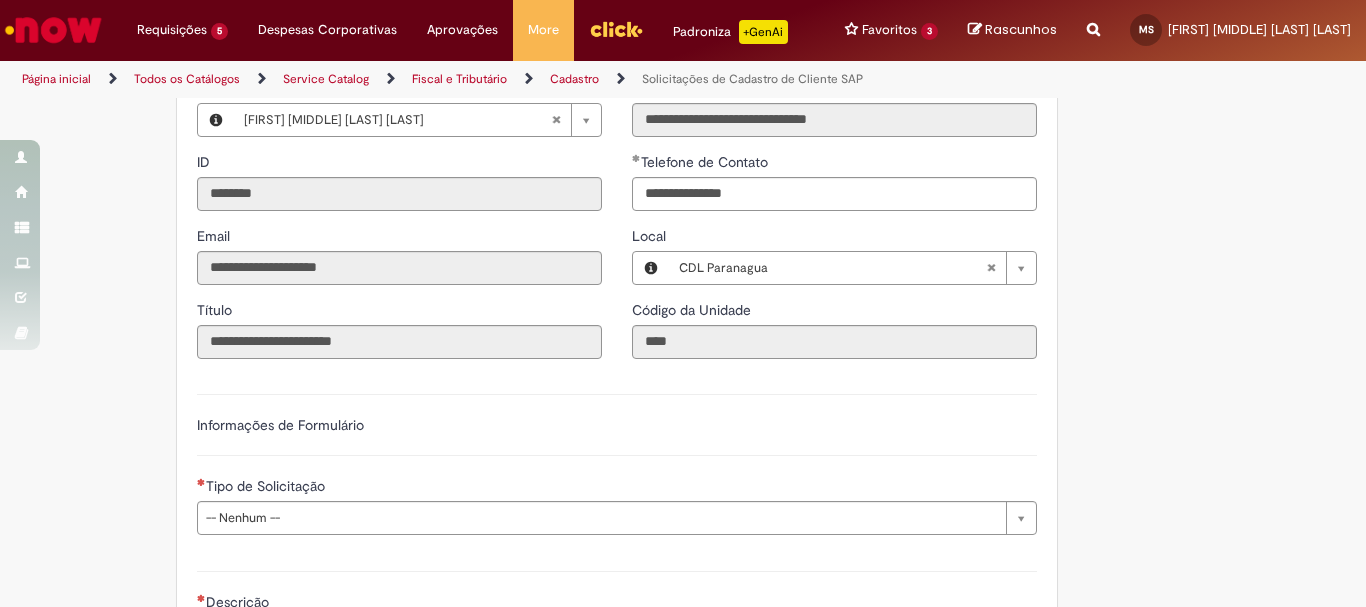 scroll, scrollTop: 800, scrollLeft: 0, axis: vertical 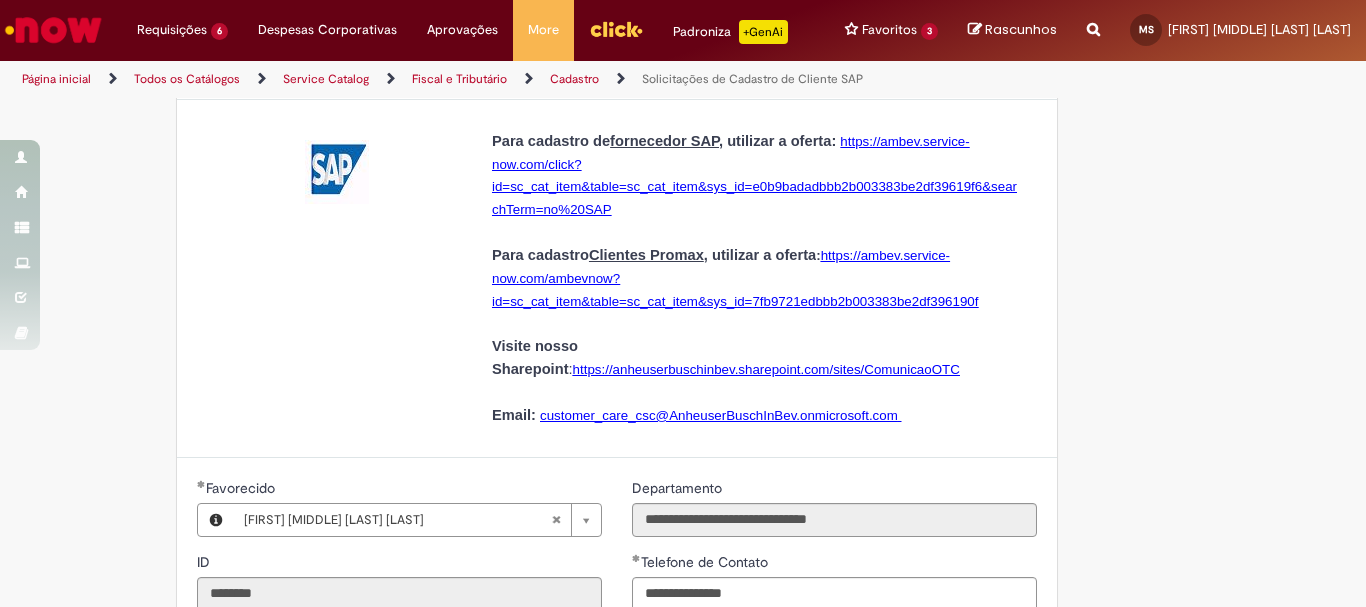 click on "https://anheuserbuschinbev.sharepoint.com/sites/ComunicaoOTC" at bounding box center (766, 369) 